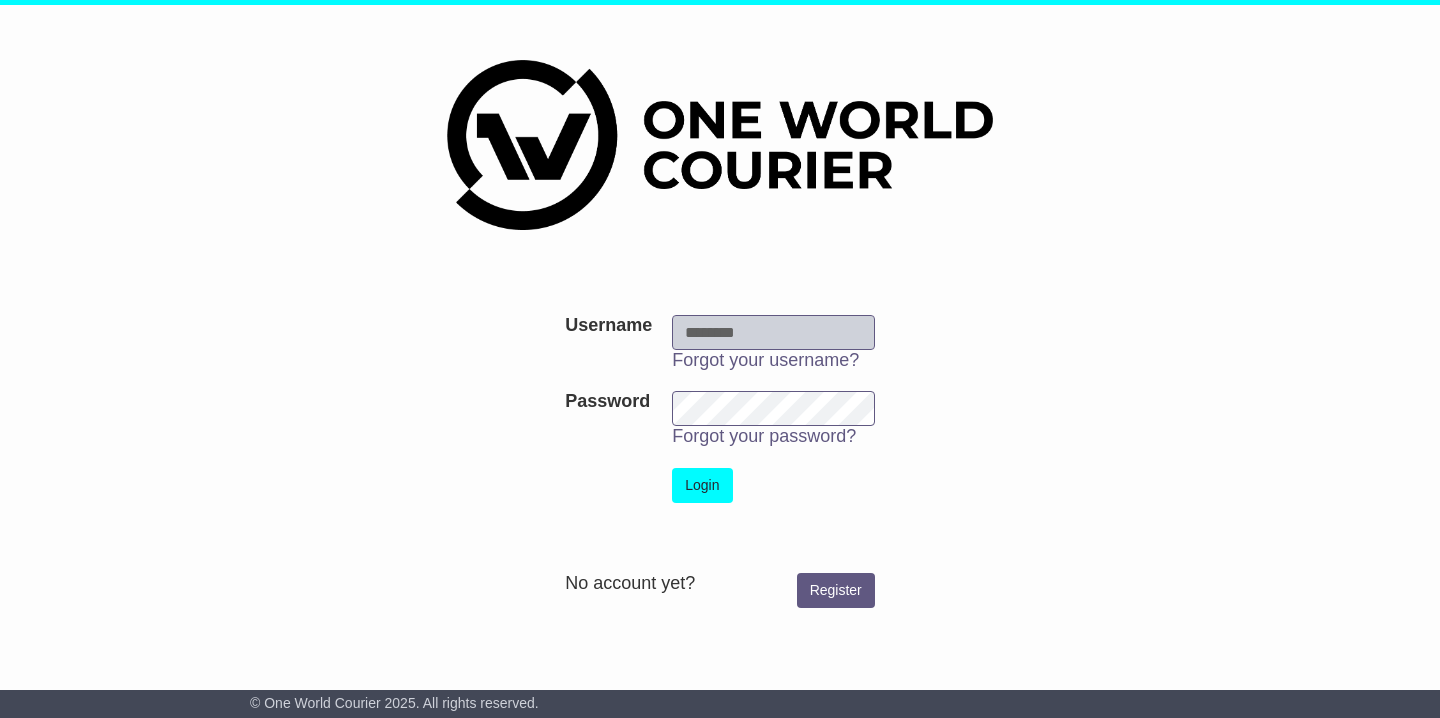 scroll, scrollTop: 0, scrollLeft: 0, axis: both 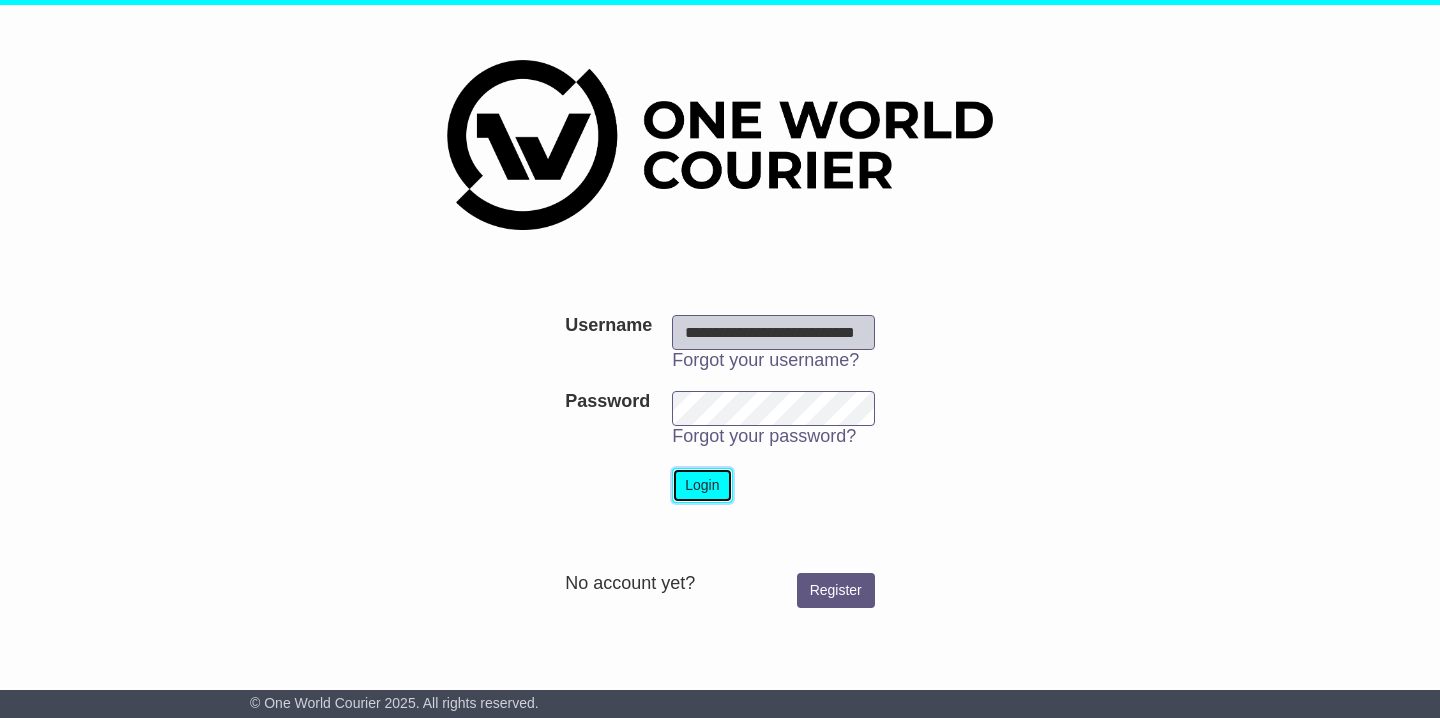 click on "Login" at bounding box center [702, 485] 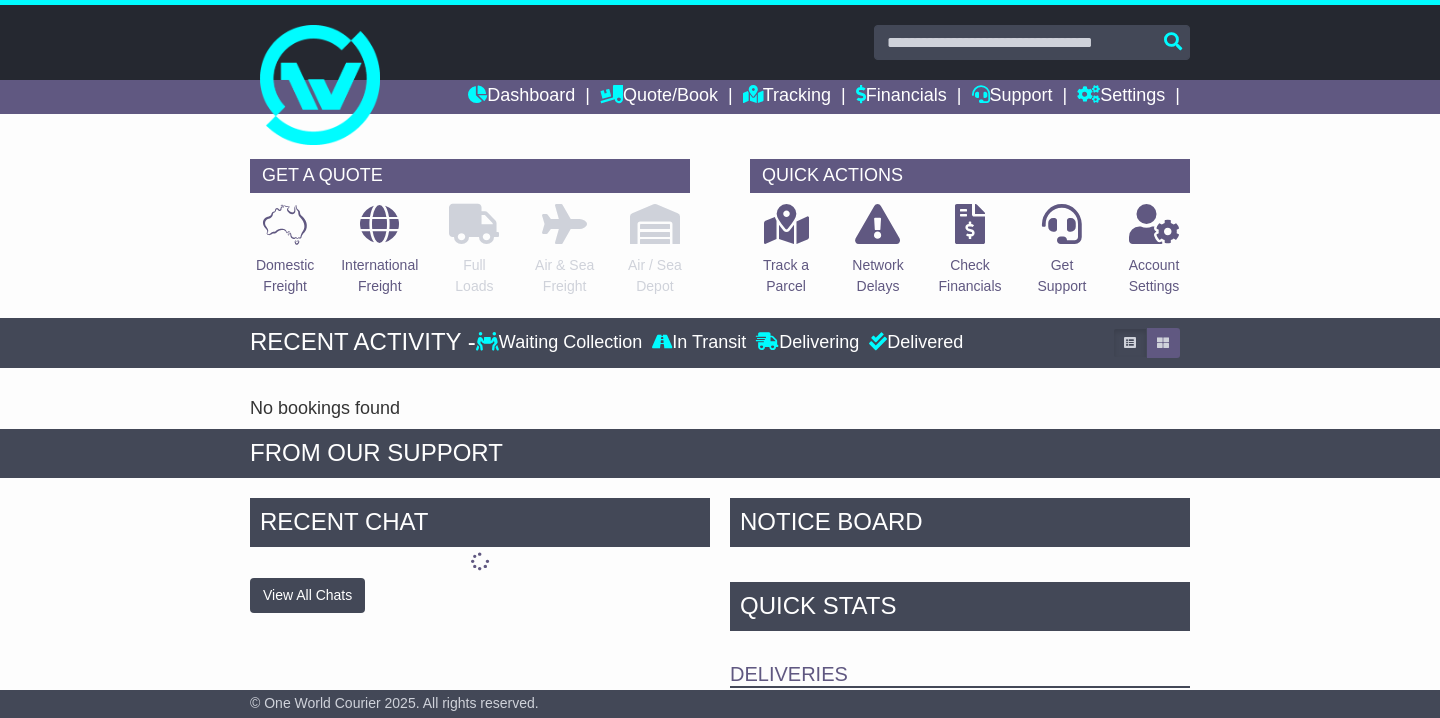 scroll, scrollTop: 0, scrollLeft: 0, axis: both 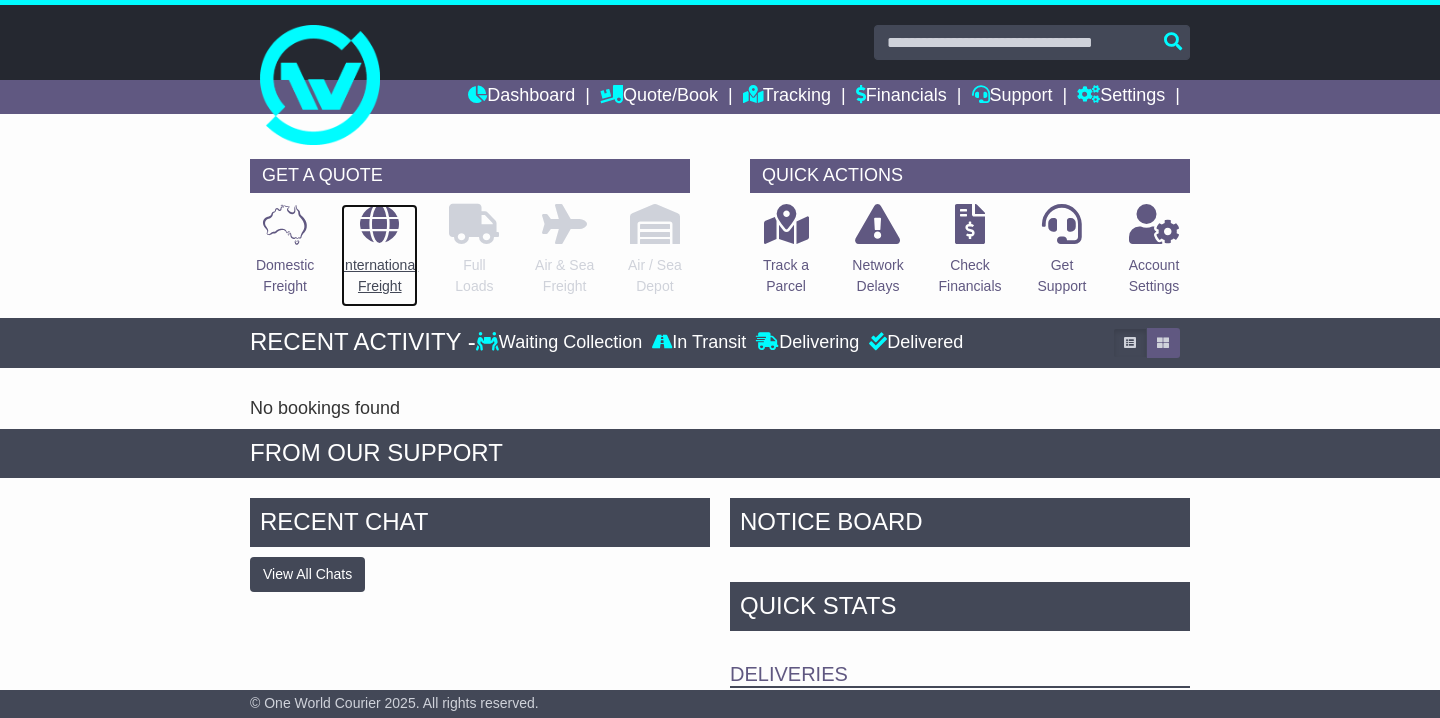 click on "International Freight" at bounding box center [379, 276] 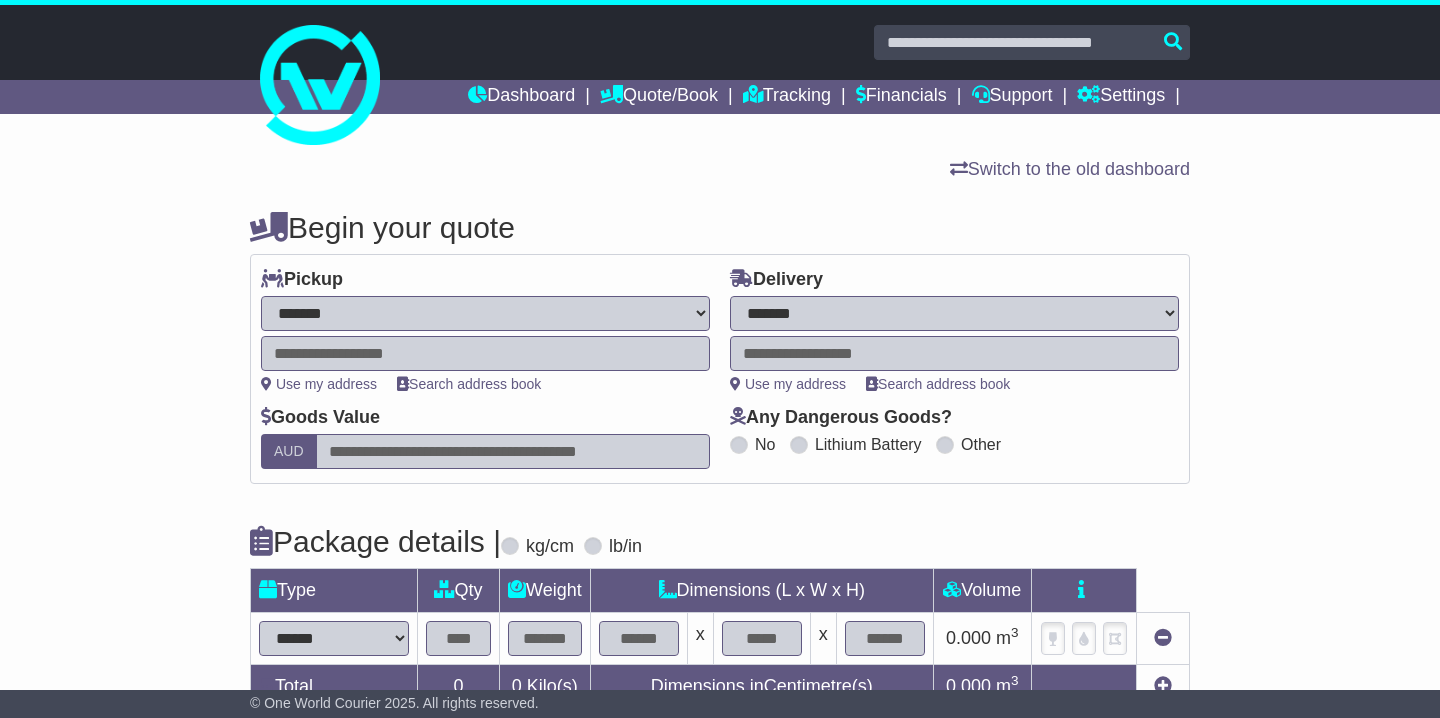 select on "**" 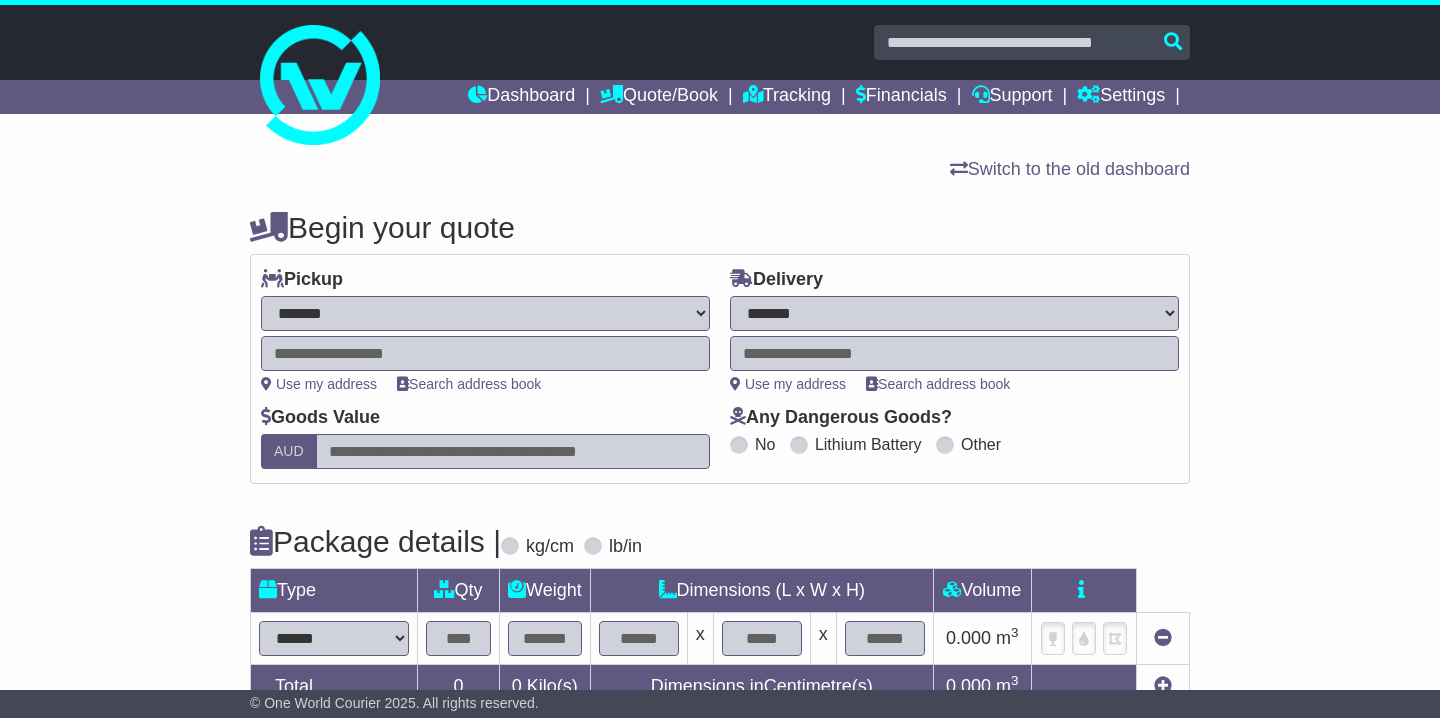 scroll, scrollTop: 0, scrollLeft: 0, axis: both 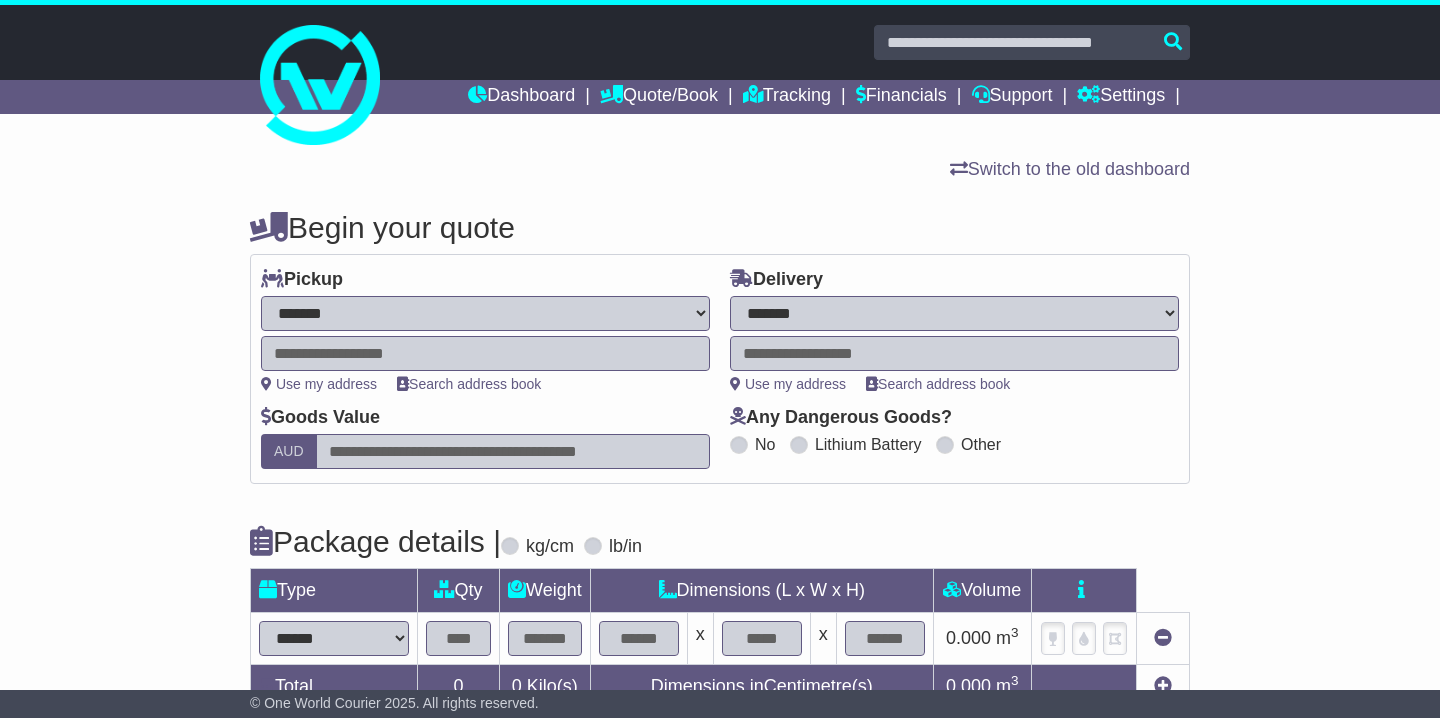 click on "**********" at bounding box center [485, 313] 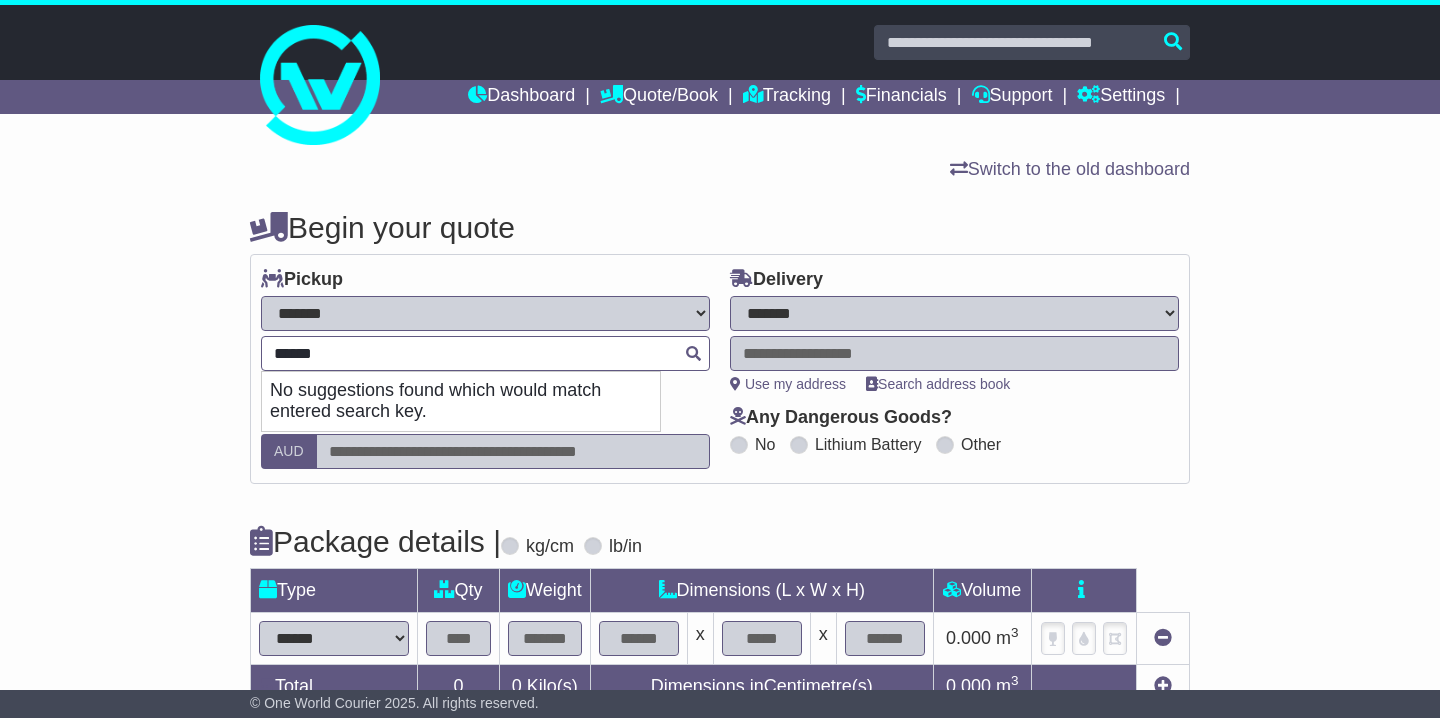 drag, startPoint x: 337, startPoint y: 350, endPoint x: 257, endPoint y: 346, distance: 80.09994 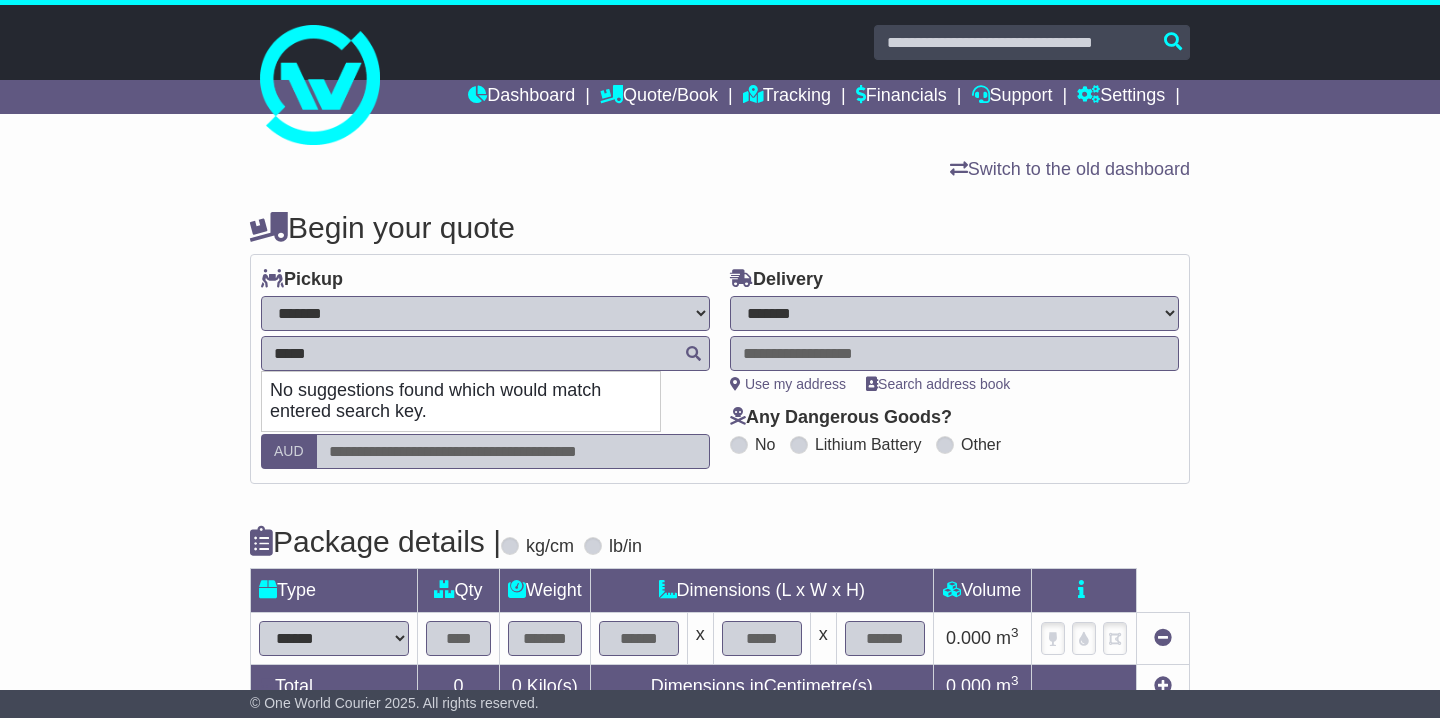click on "**********" at bounding box center (720, 624) 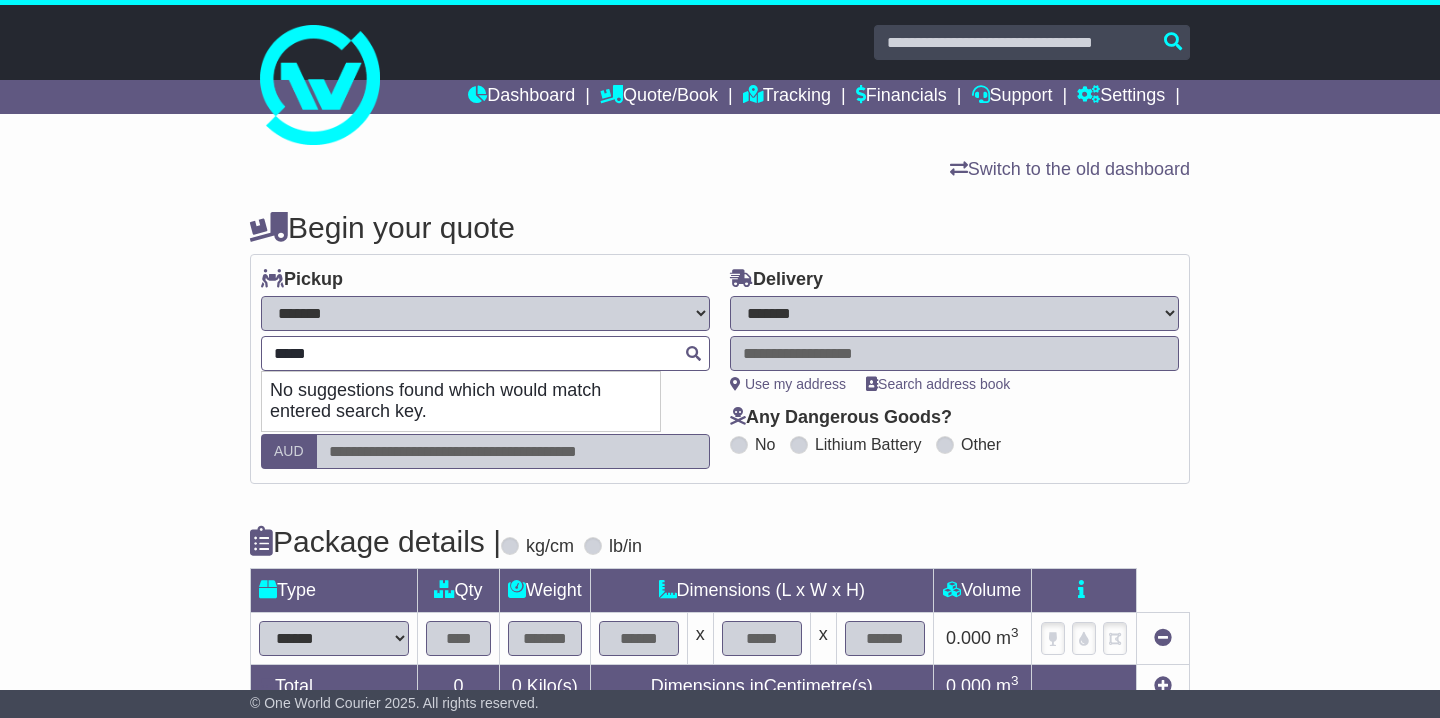 click on "***** No suggestions found which would match entered search key." at bounding box center [485, 353] 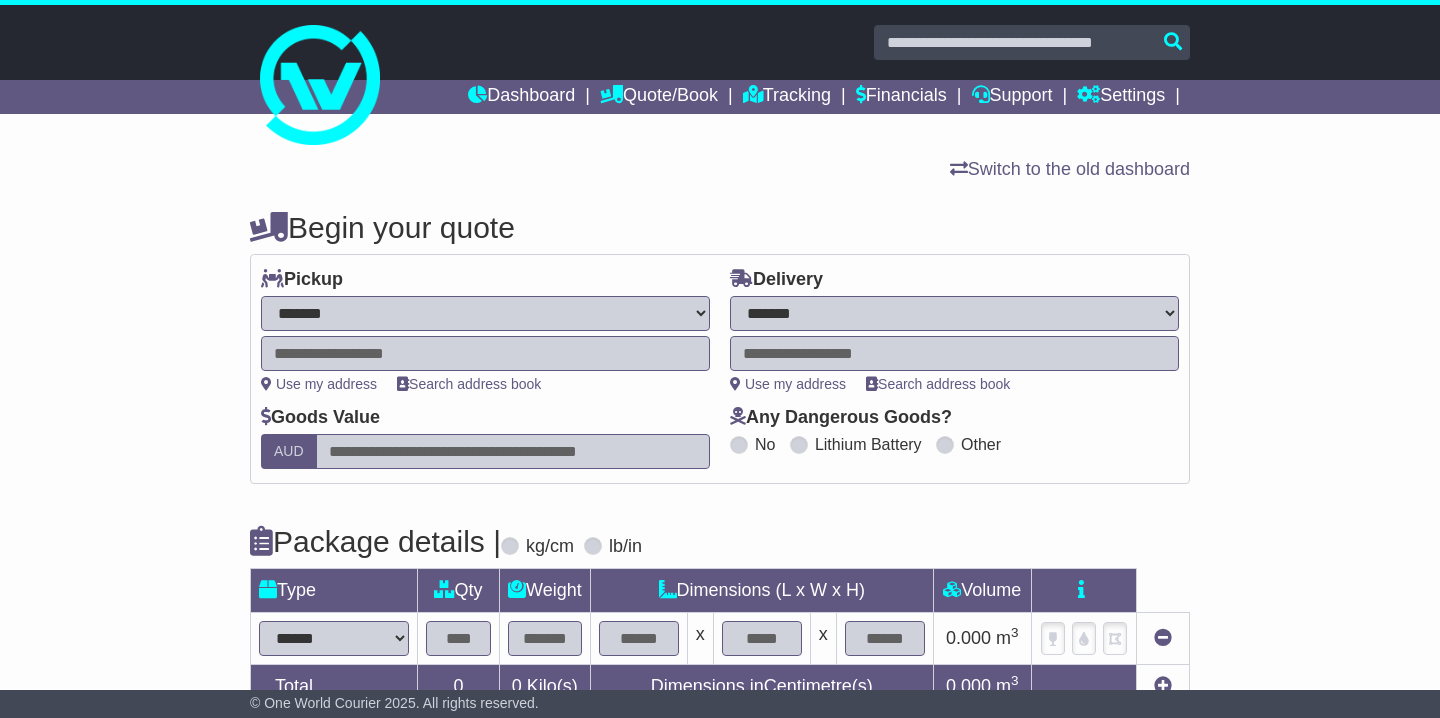 click on "***** No suggestions found which would match entered search key." at bounding box center (485, 353) 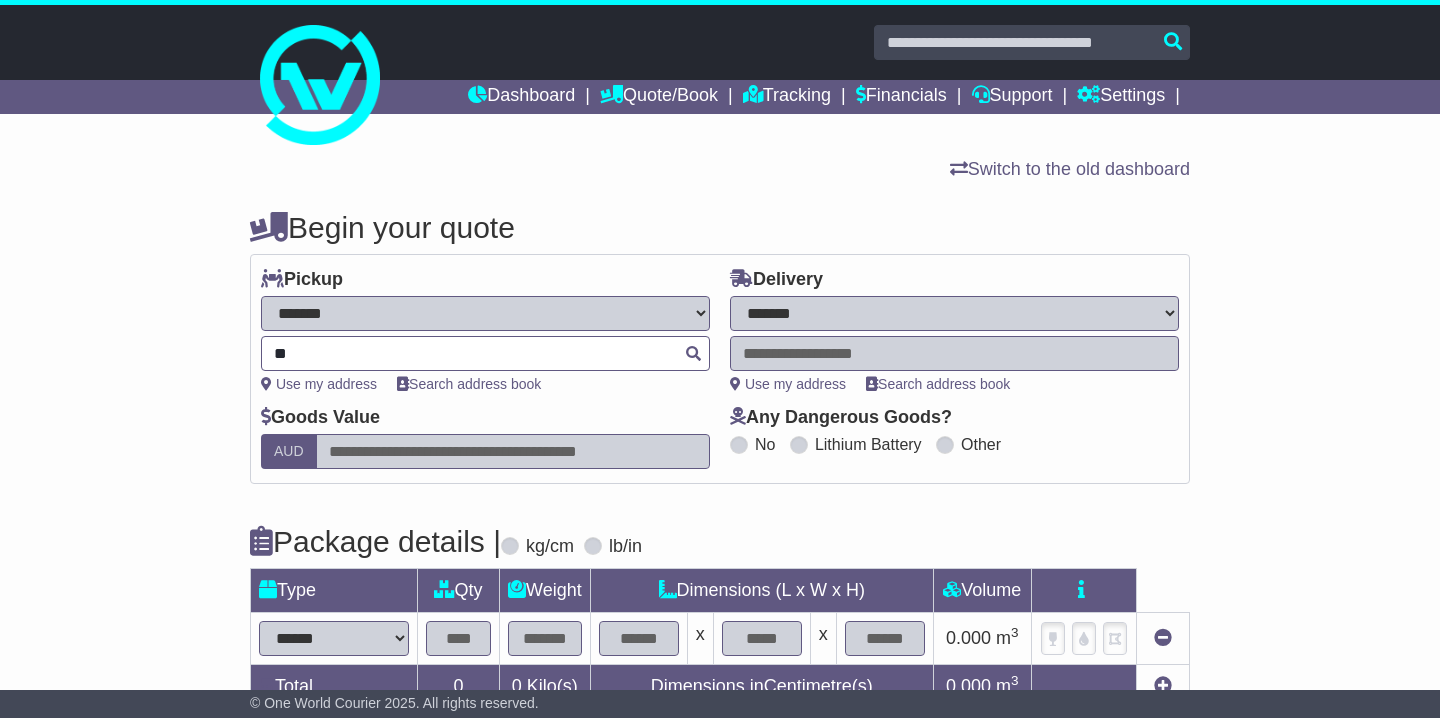 type on "*" 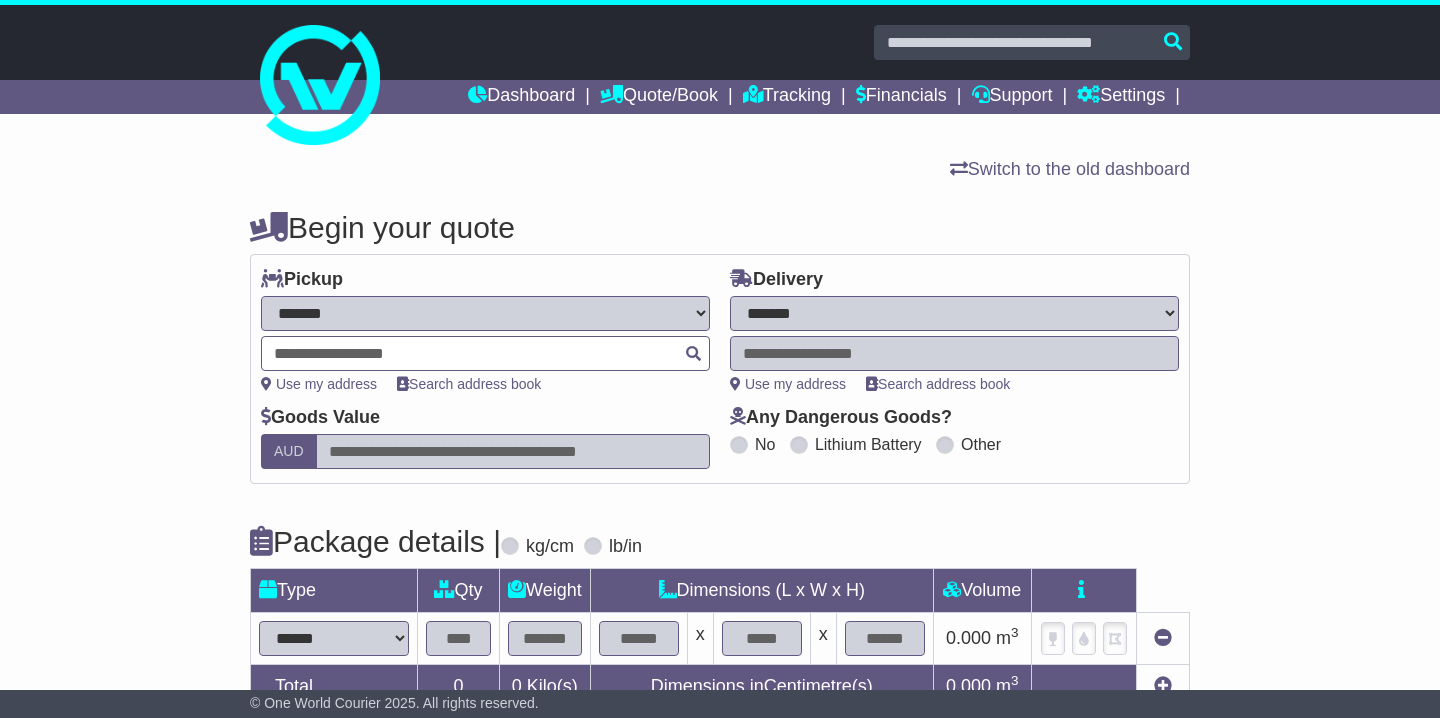 paste on "**********" 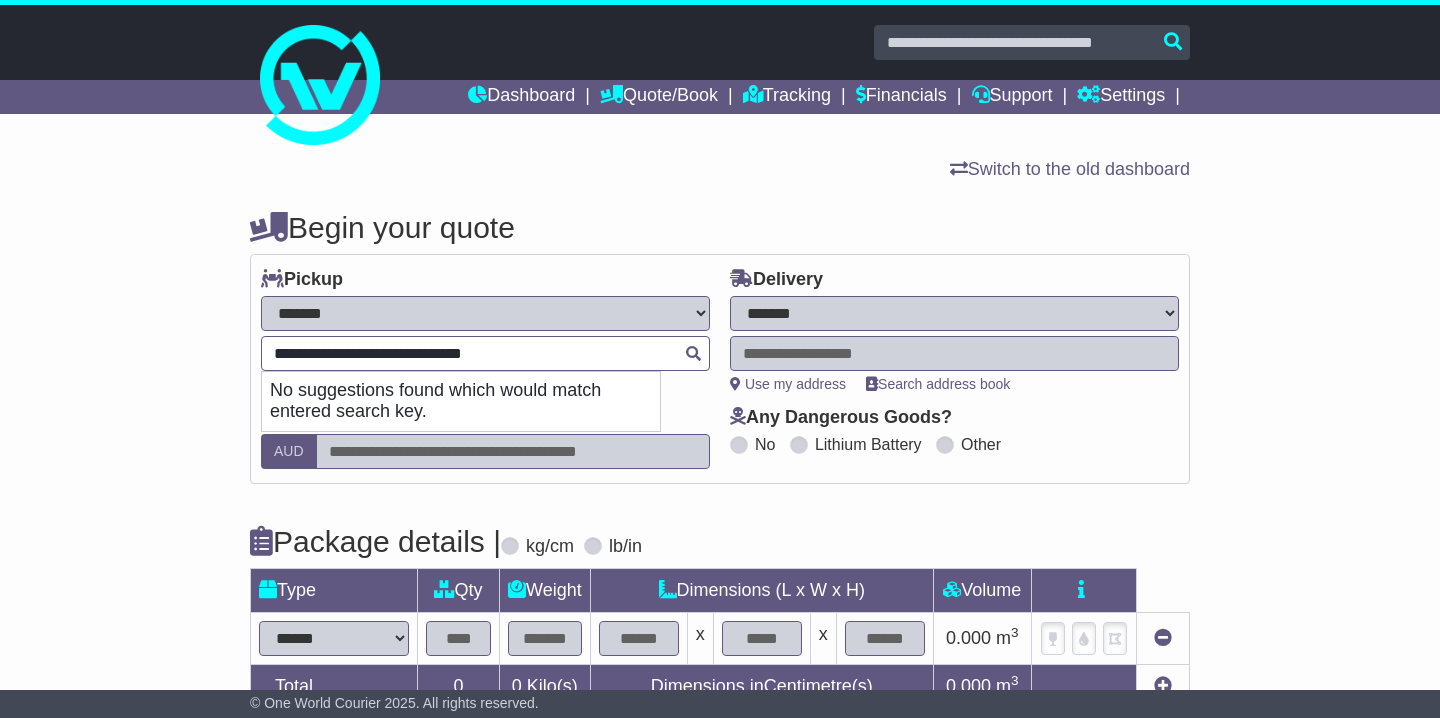 drag, startPoint x: 341, startPoint y: 354, endPoint x: 390, endPoint y: 356, distance: 49.0408 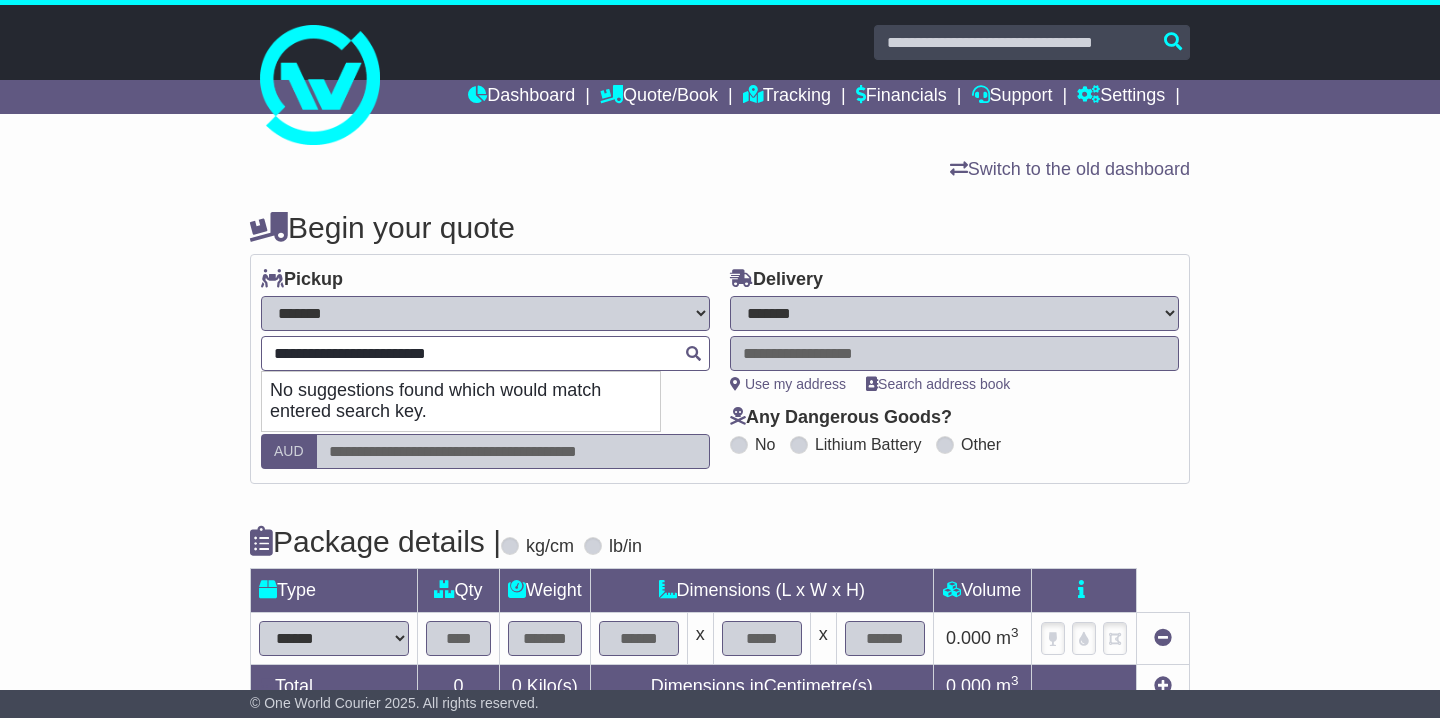 click on "**********" at bounding box center (485, 353) 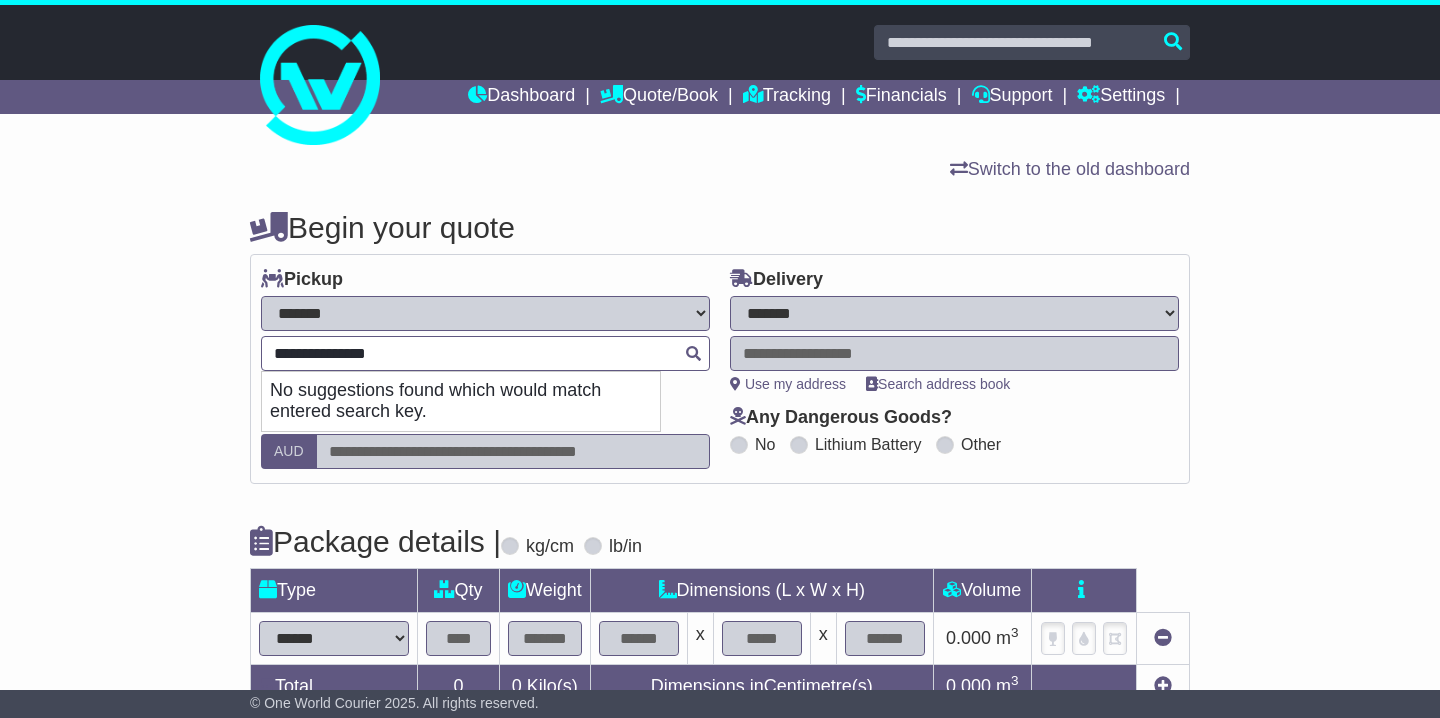 drag, startPoint x: 411, startPoint y: 355, endPoint x: 341, endPoint y: 354, distance: 70.00714 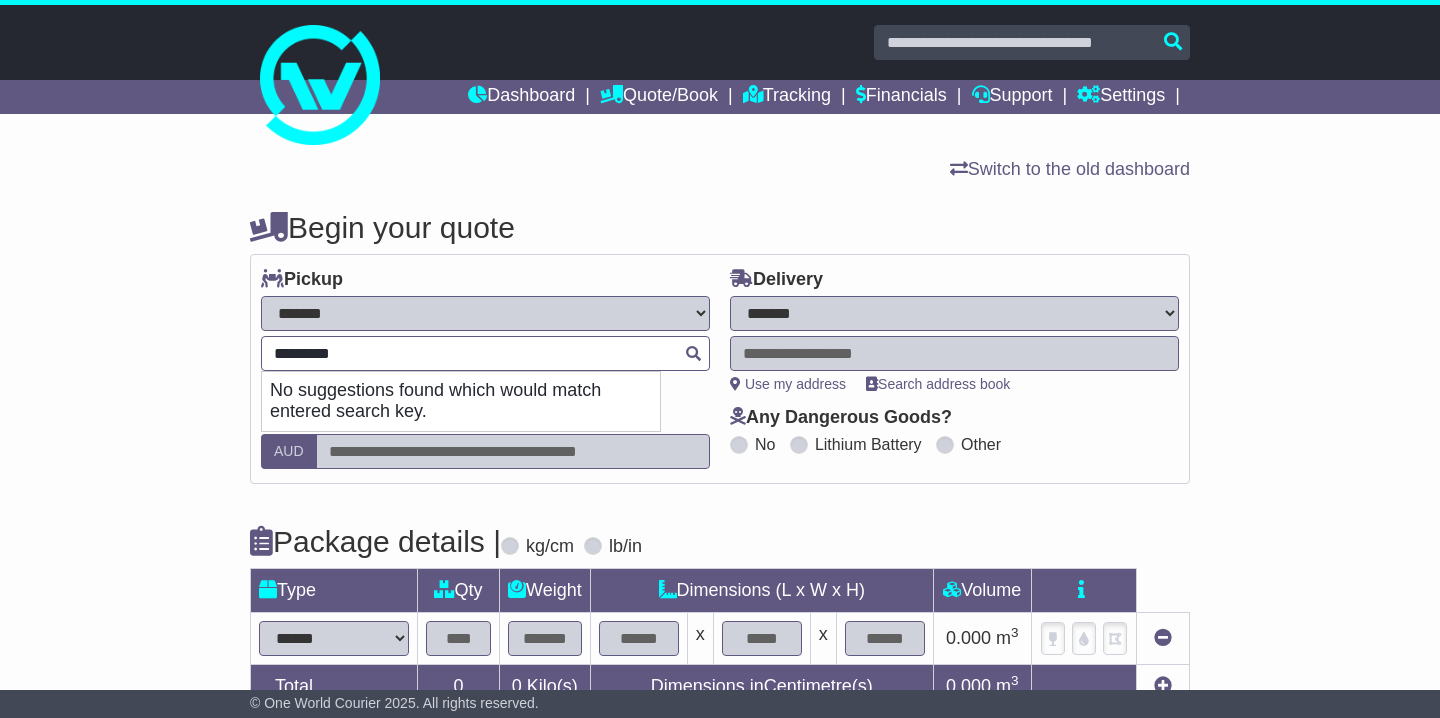 type on "********" 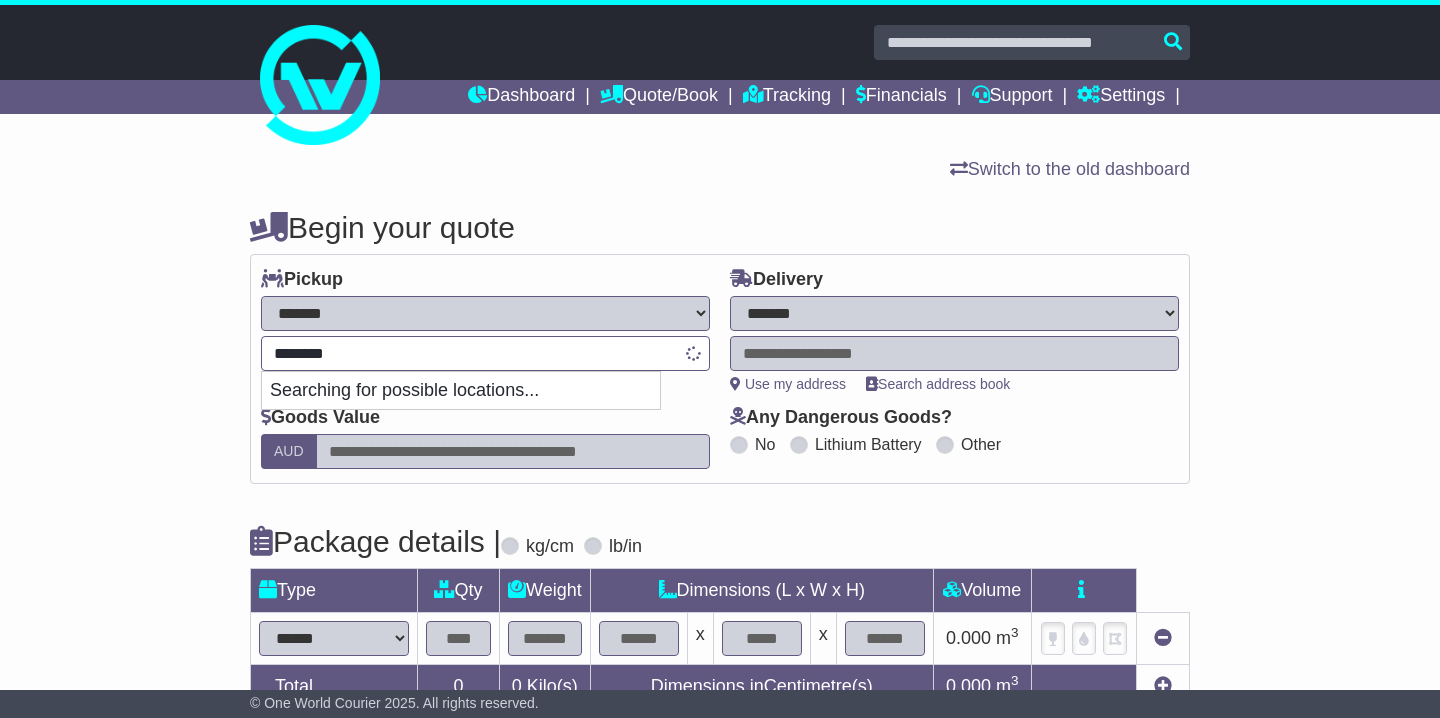 type on "**********" 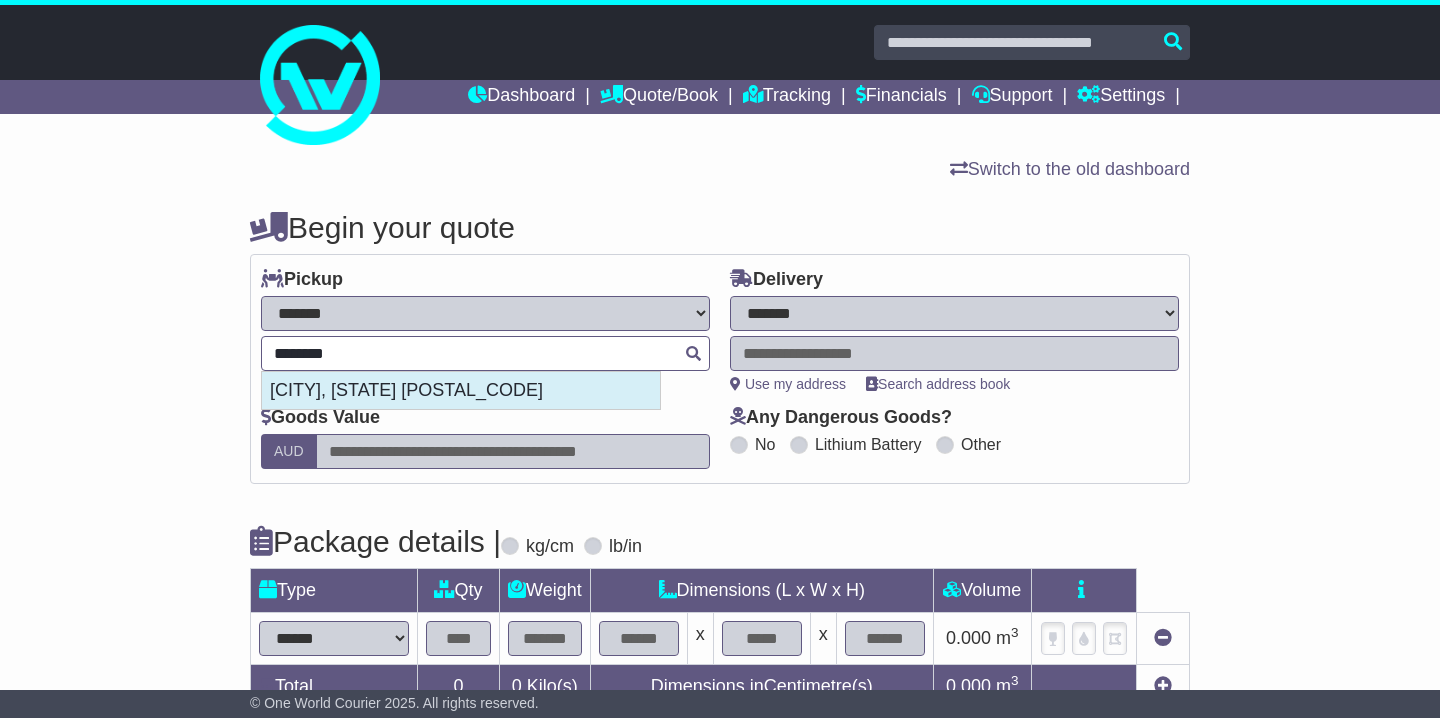 click on "[CITY], [STATE] [POSTAL_CODE]" at bounding box center (461, 391) 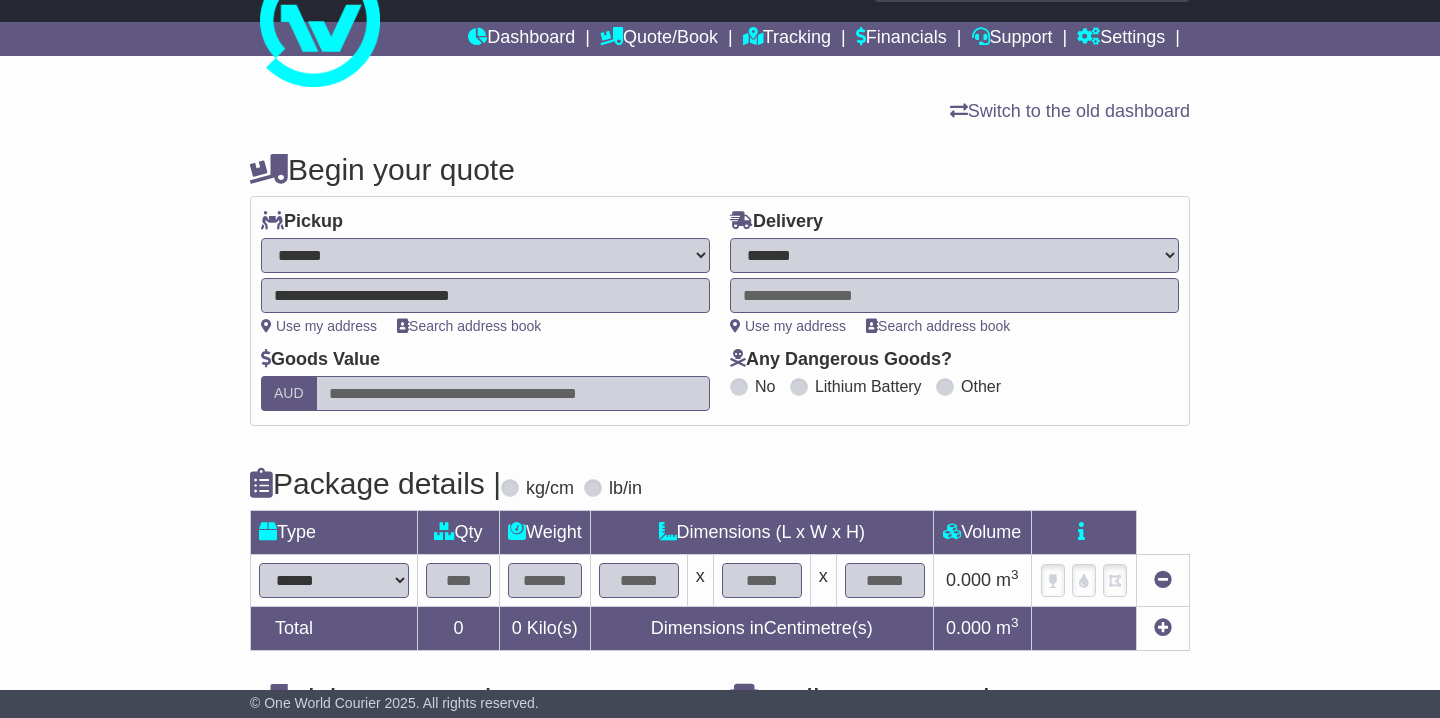 type on "**********" 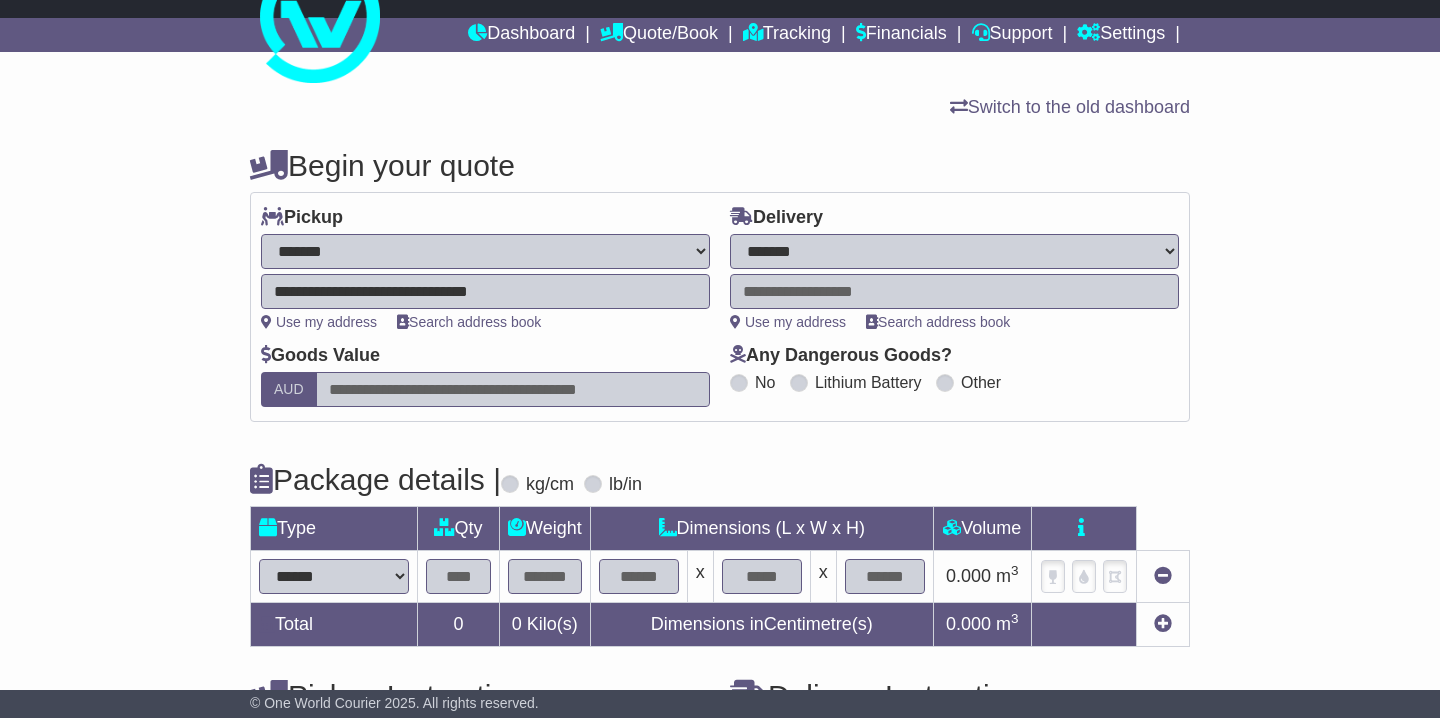 scroll, scrollTop: 85, scrollLeft: 0, axis: vertical 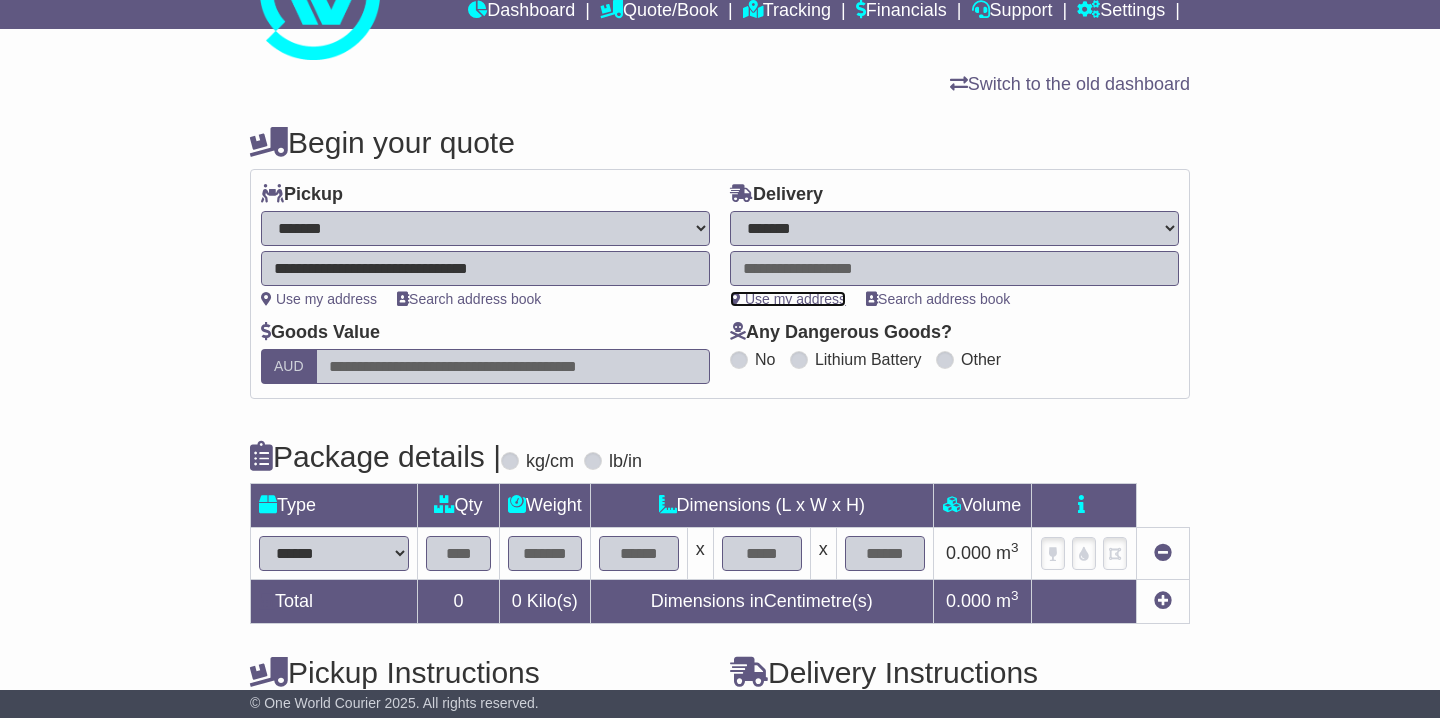 click on "Use my address" at bounding box center (788, 299) 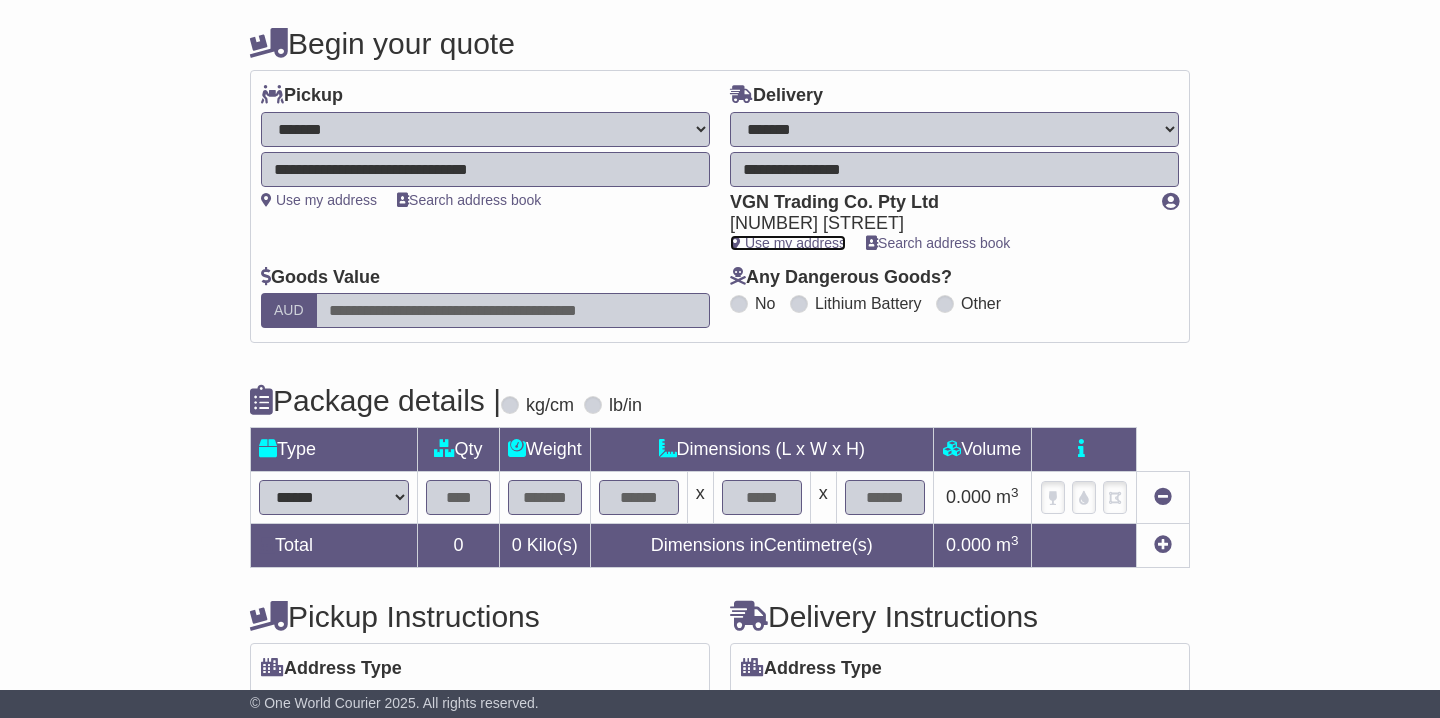 scroll, scrollTop: 236, scrollLeft: 0, axis: vertical 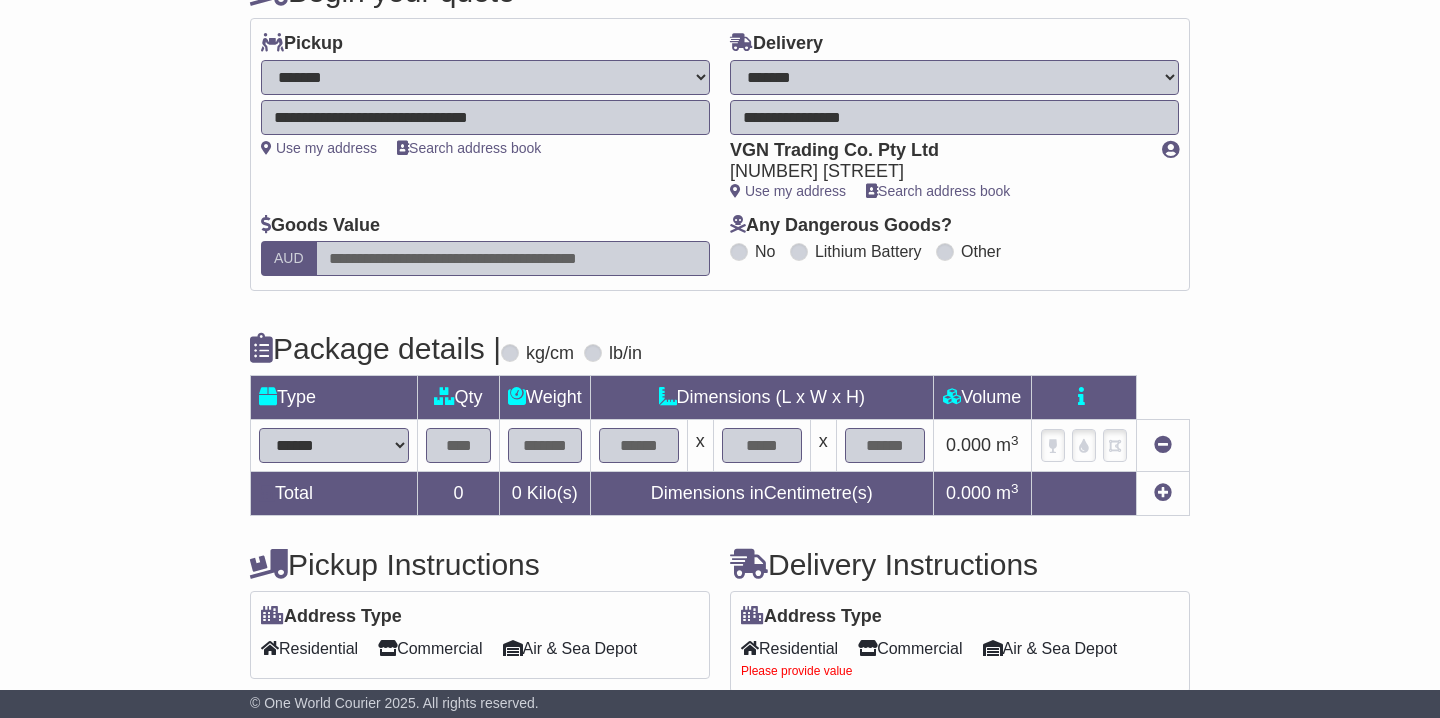 click on "****** ****** *** ******** ***** **** **** ****** *** *******" at bounding box center (334, 445) 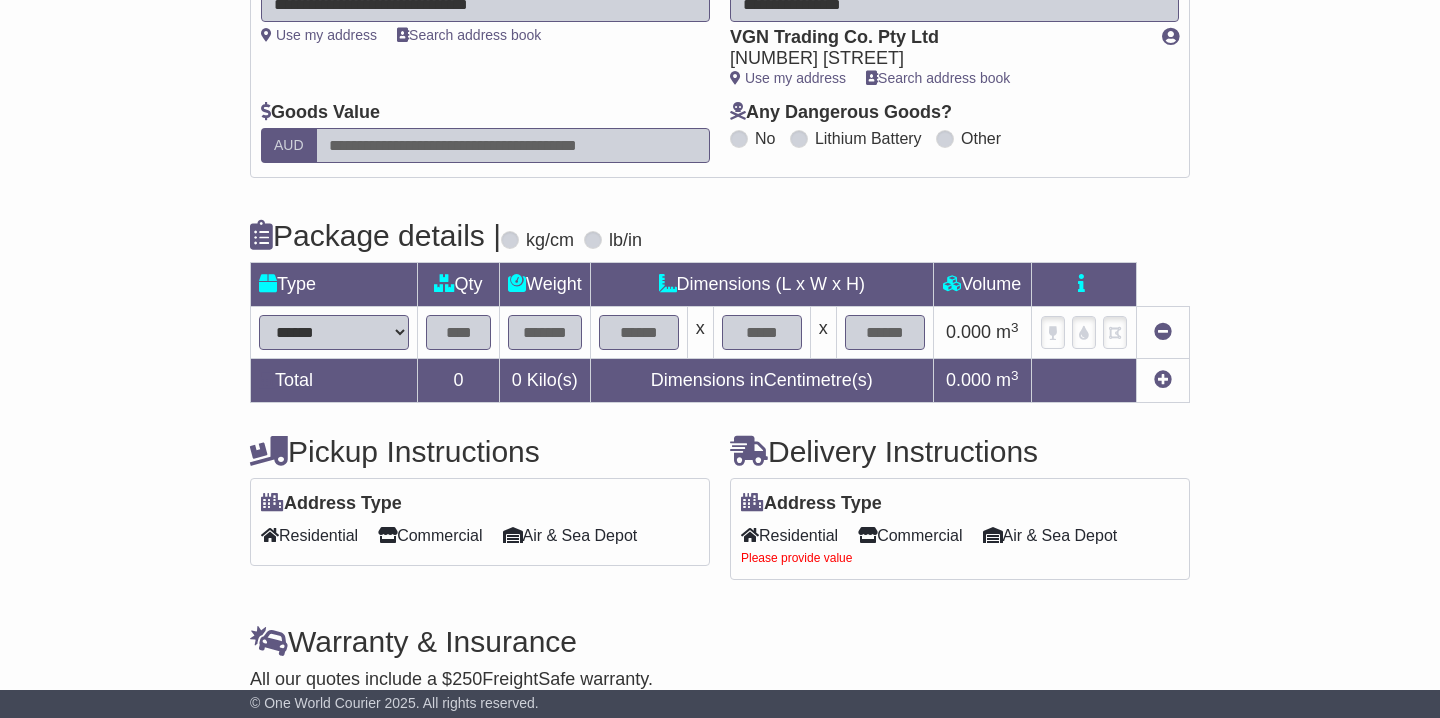 scroll, scrollTop: 352, scrollLeft: 0, axis: vertical 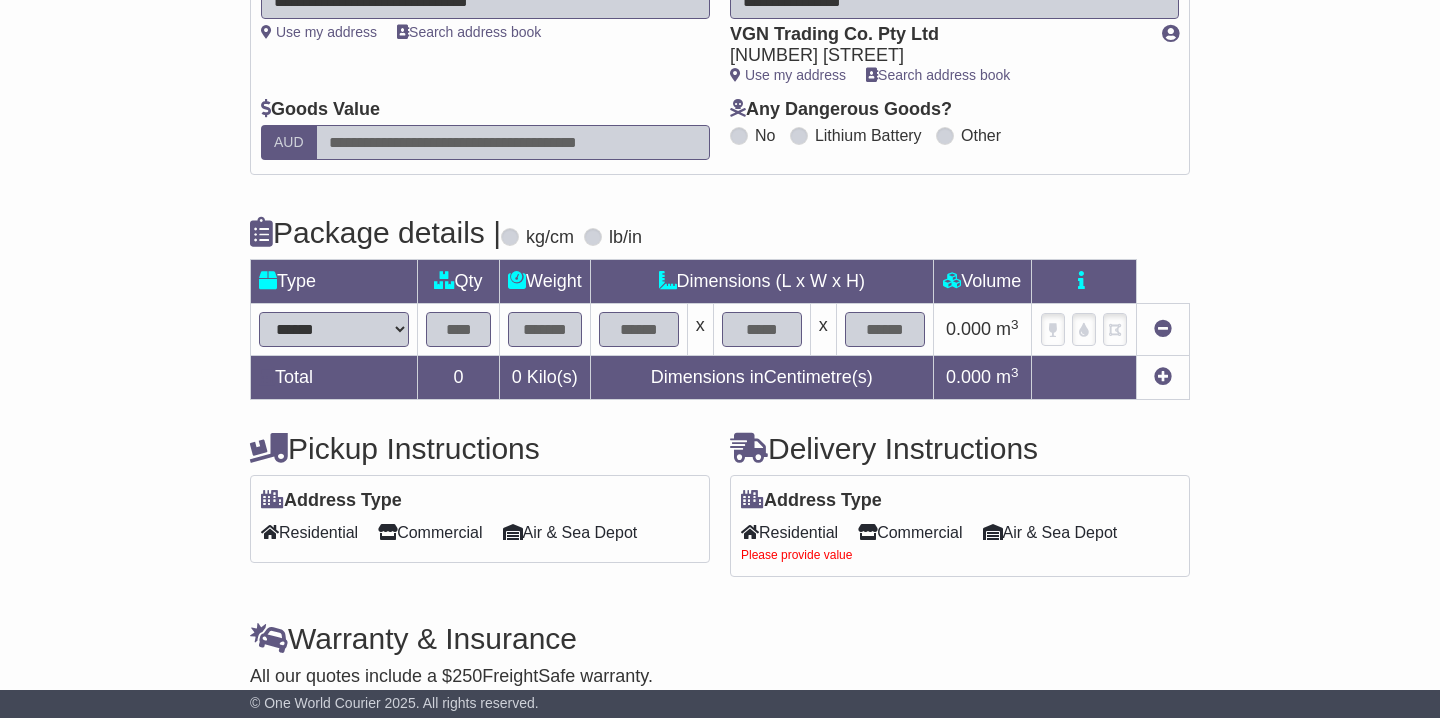 click on "****** ****** *** ******** ***** **** **** ****** *** *******" at bounding box center [334, 329] 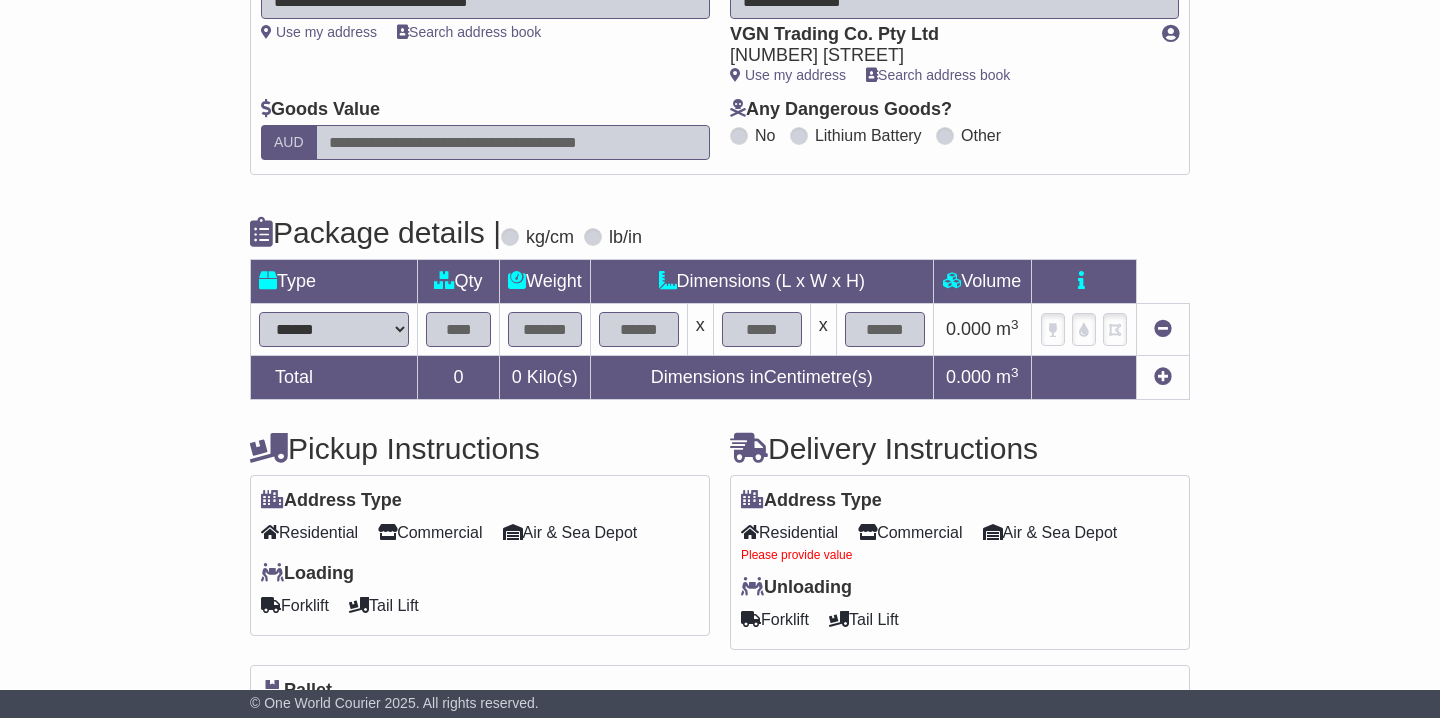 click on "****** ****** *** ******** ***** **** **** ****** *** *******" at bounding box center [334, 329] 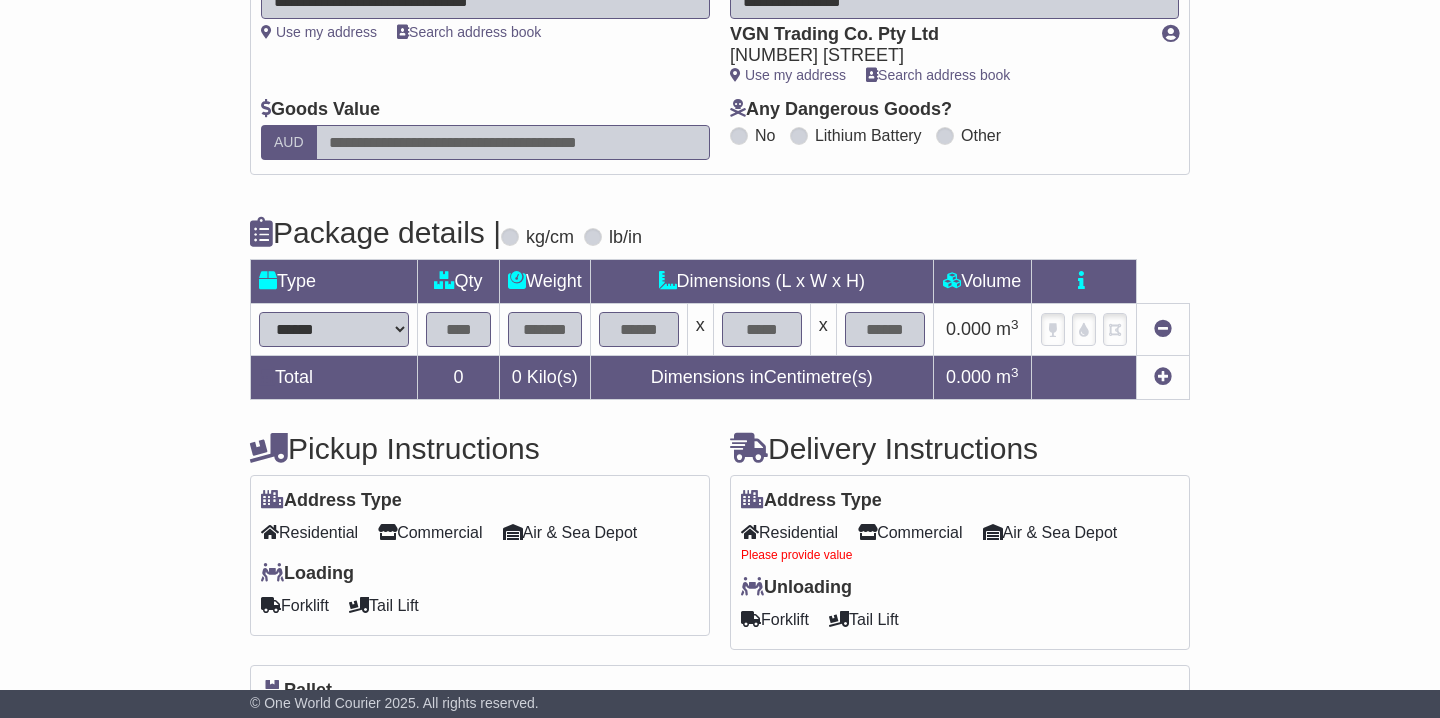 click at bounding box center (458, 329) 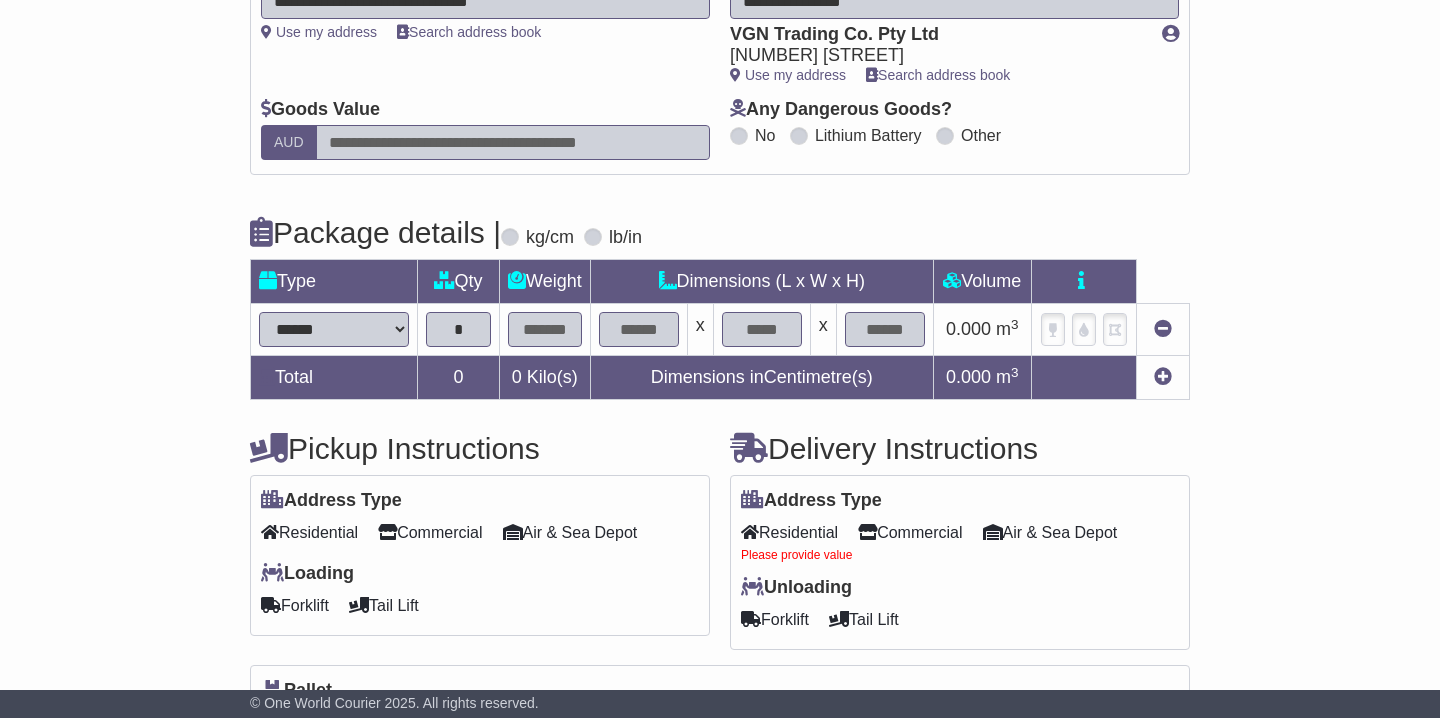 type on "*" 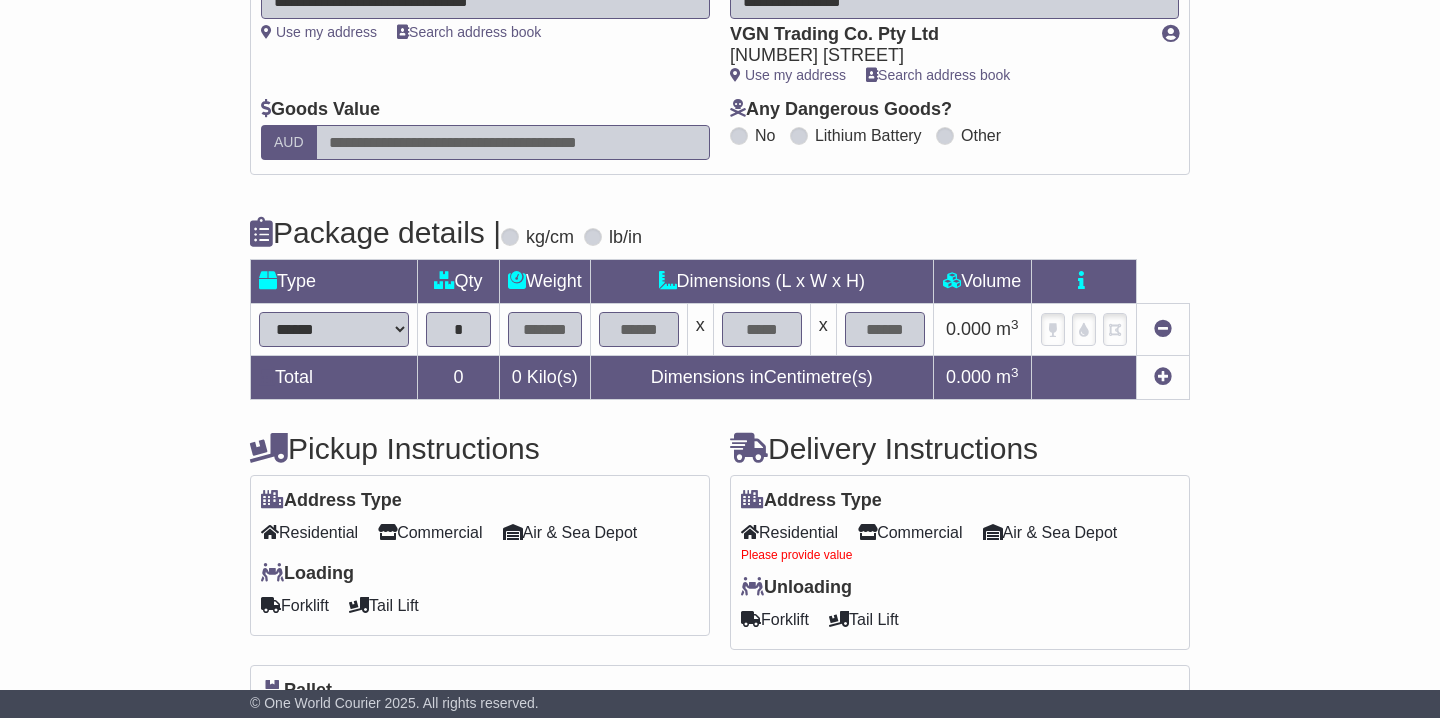 click at bounding box center [545, 329] 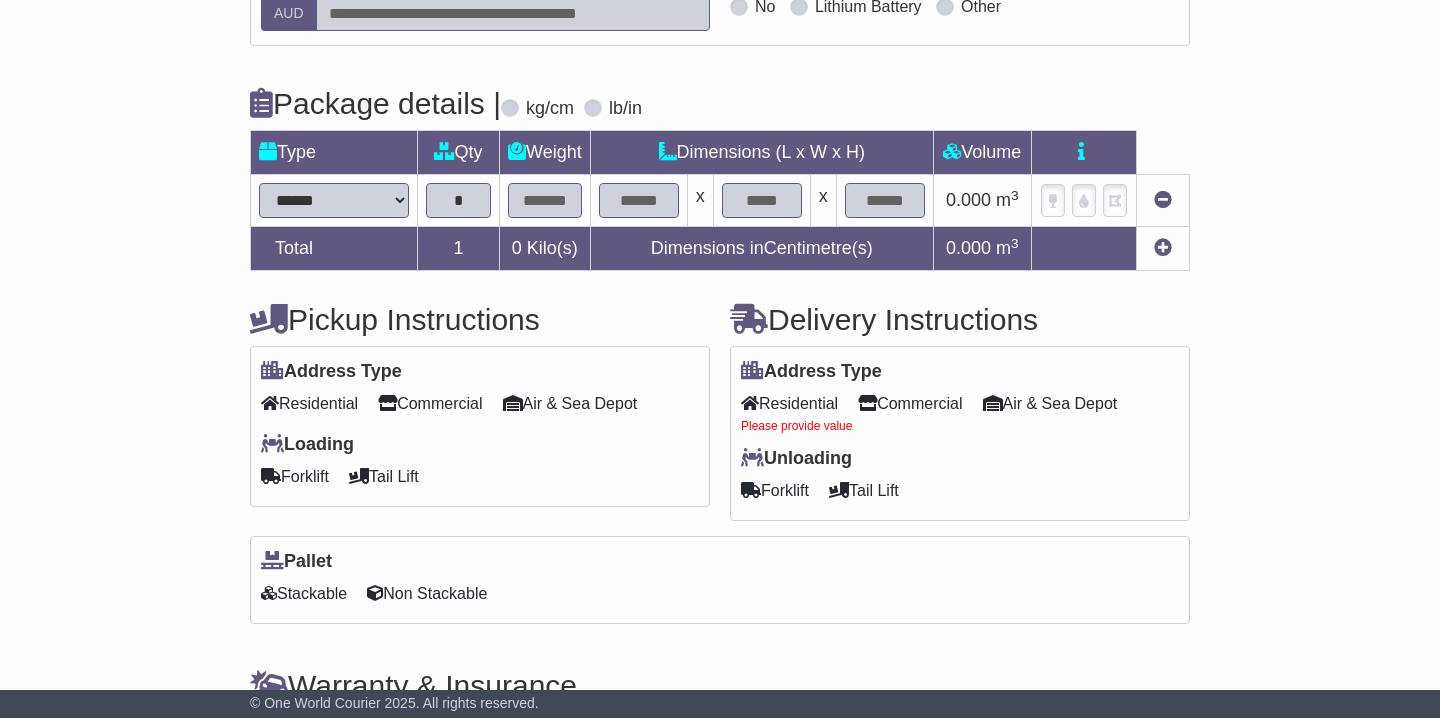 scroll, scrollTop: 486, scrollLeft: 0, axis: vertical 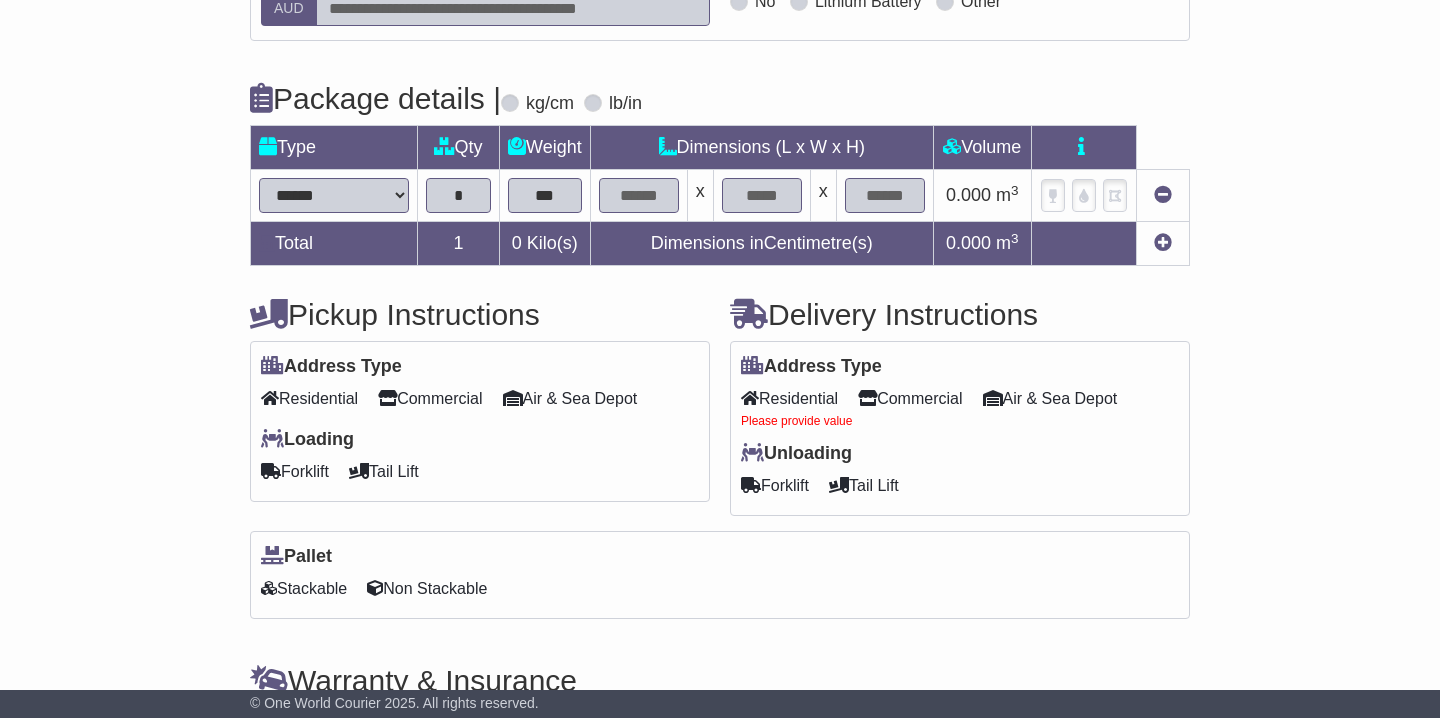type on "***" 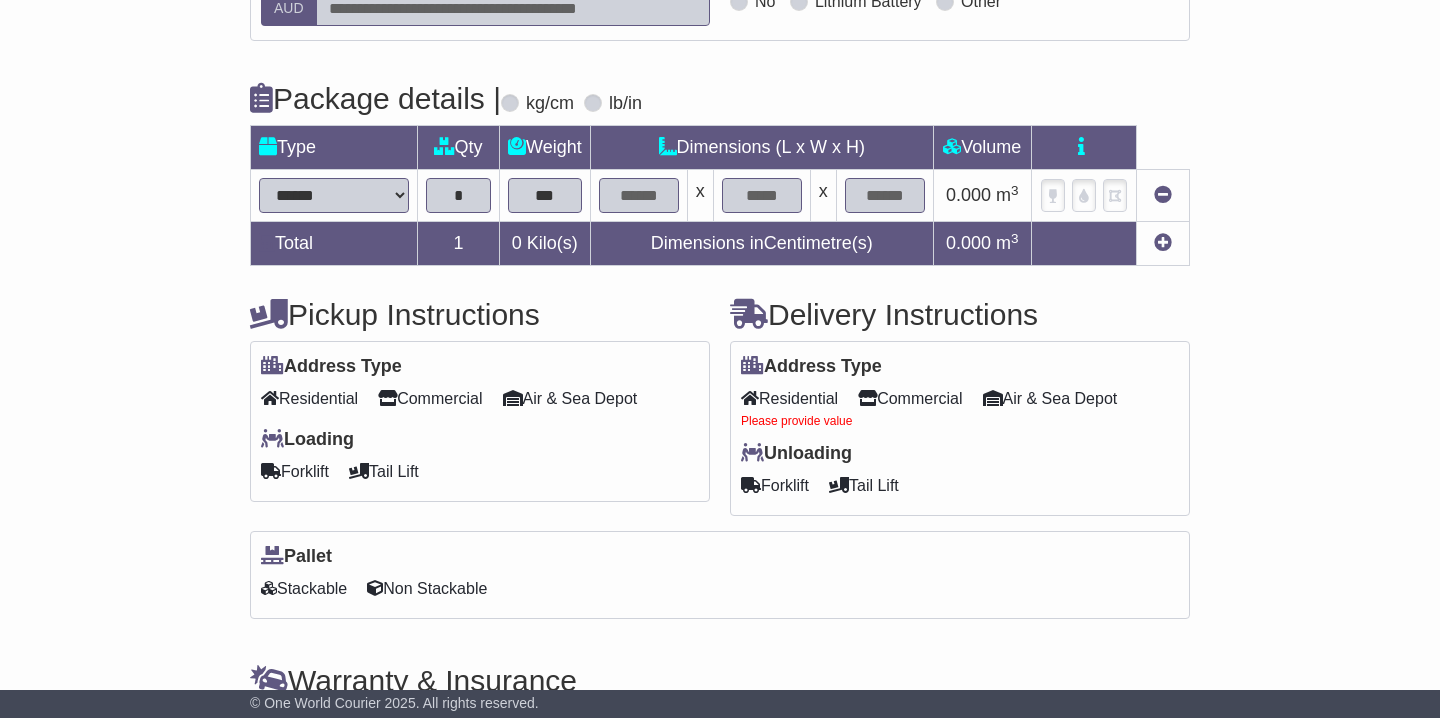 click on "**********" at bounding box center [720, 255] 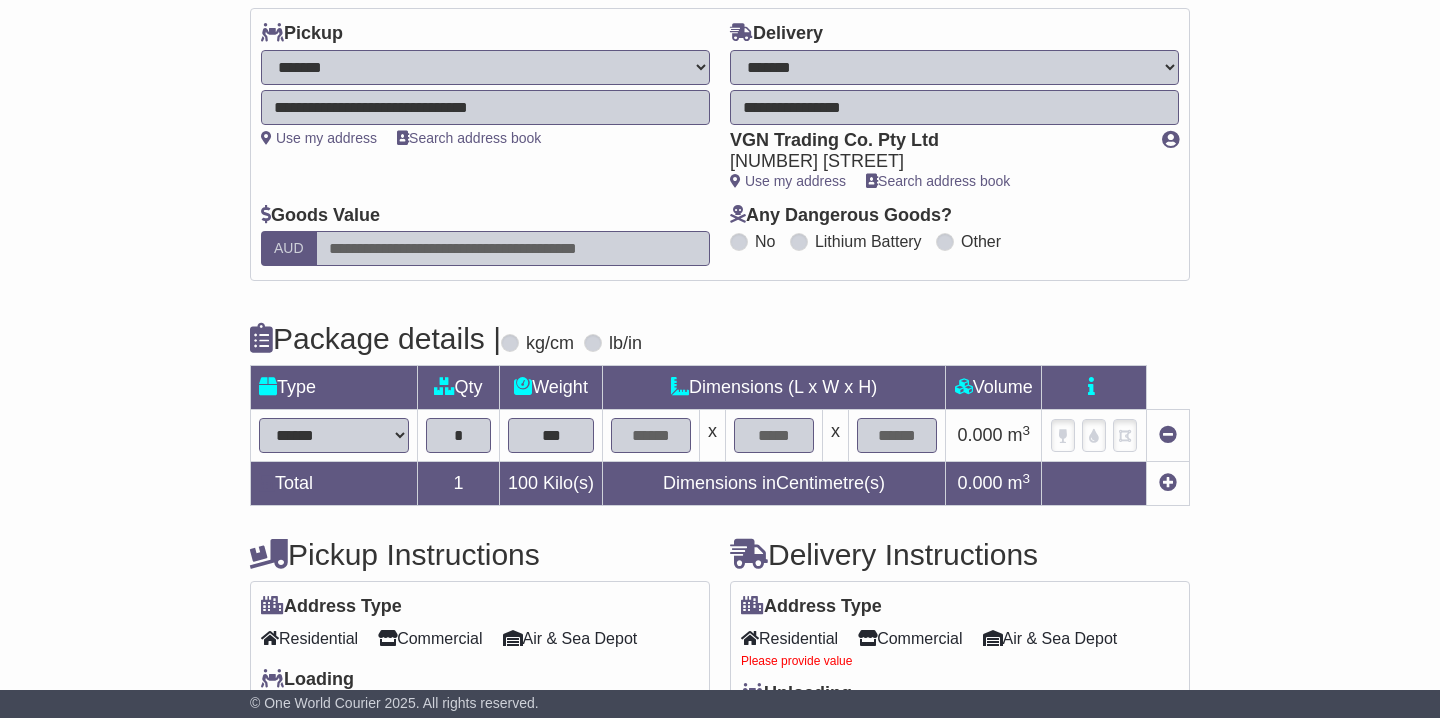 scroll, scrollTop: 249, scrollLeft: 0, axis: vertical 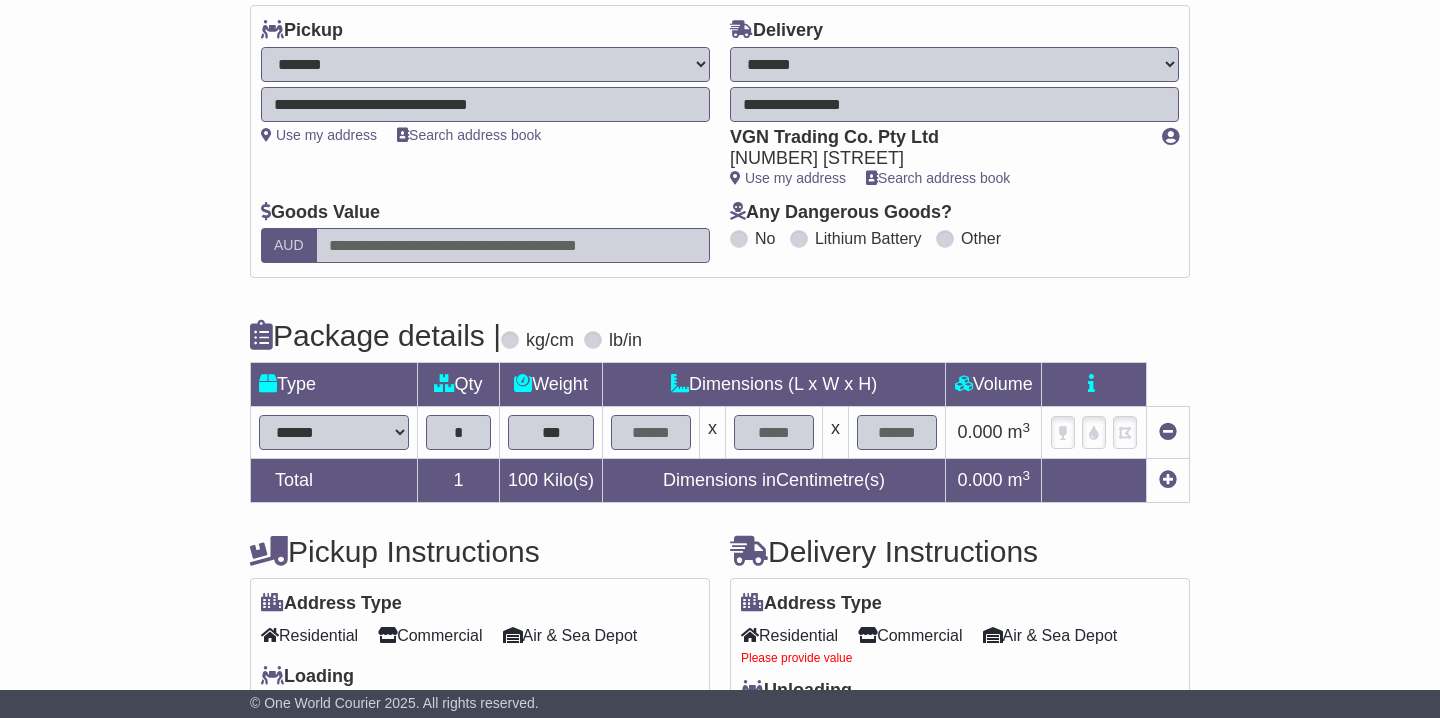 click on "****** ****** *** ******** ***** **** **** ****** *** *******" at bounding box center (334, 432) 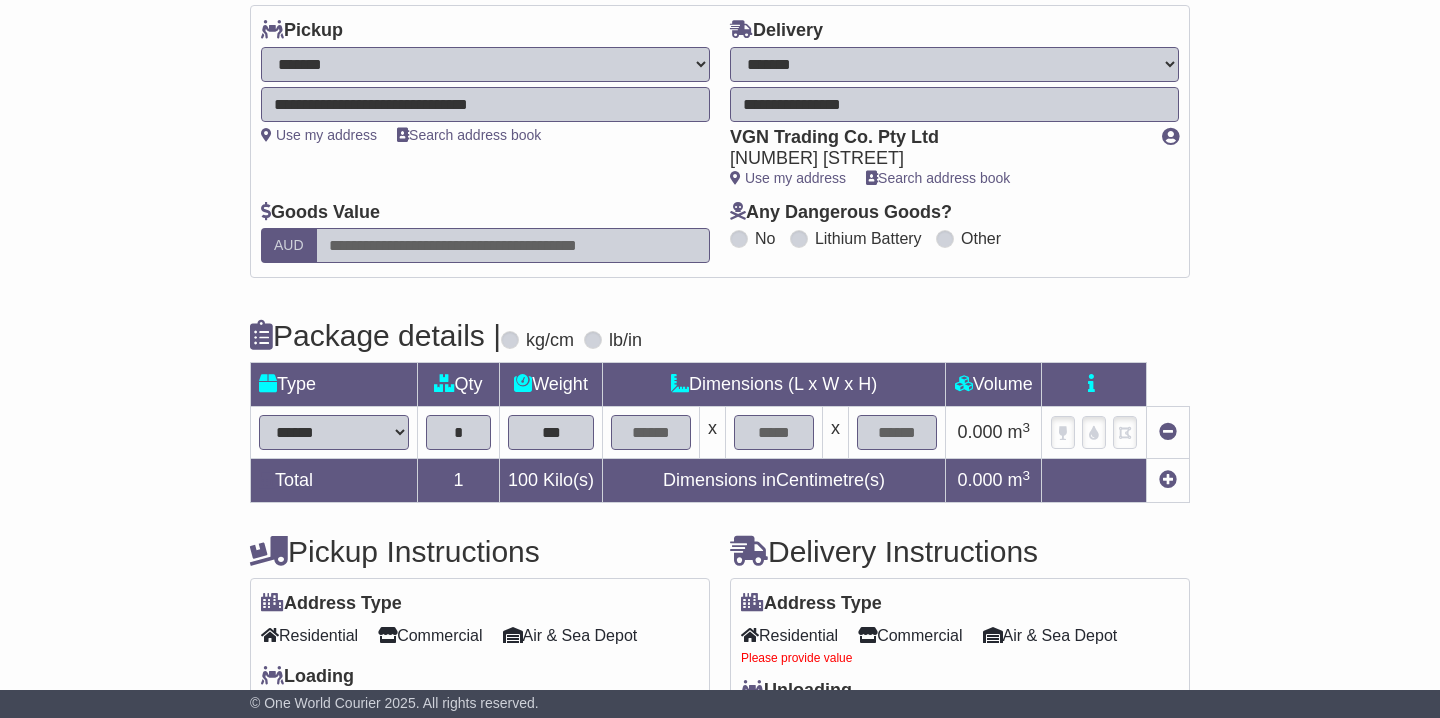 select on "*****" 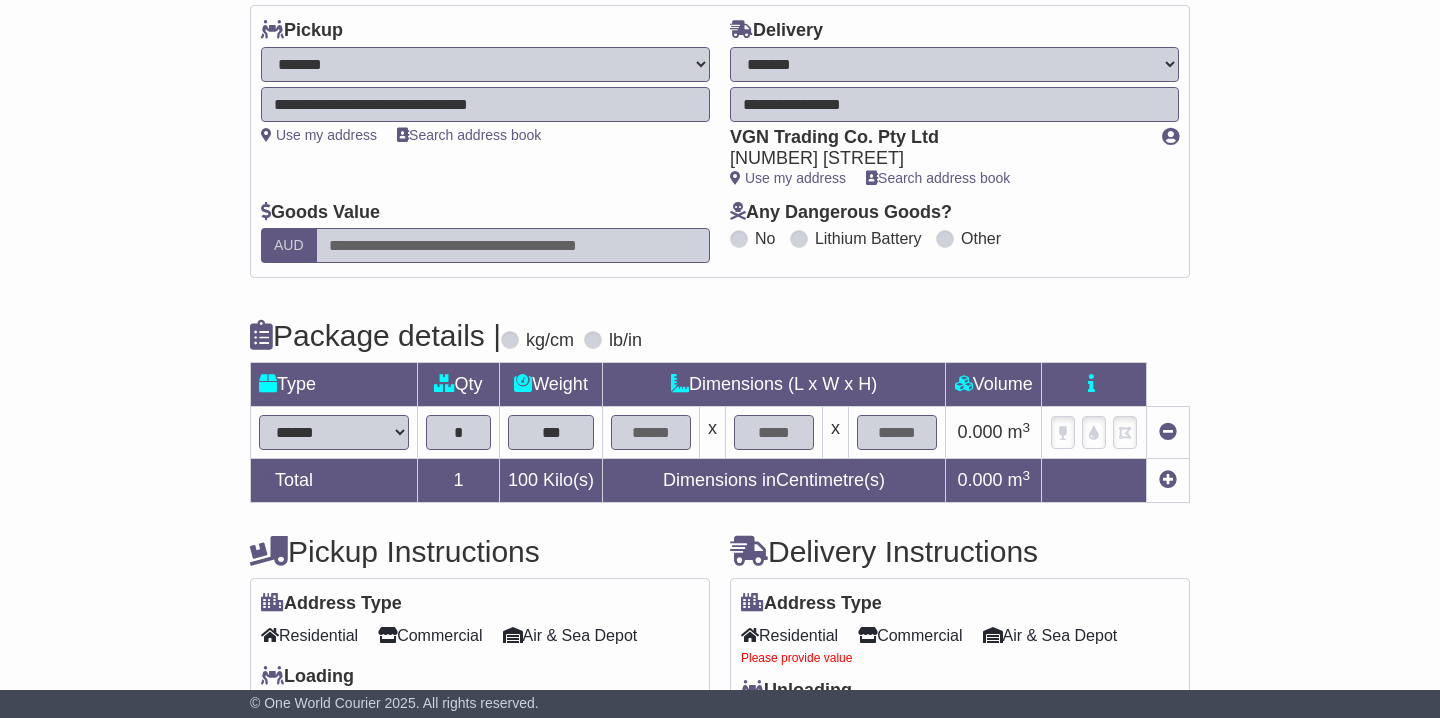 click on "*" at bounding box center [458, 432] 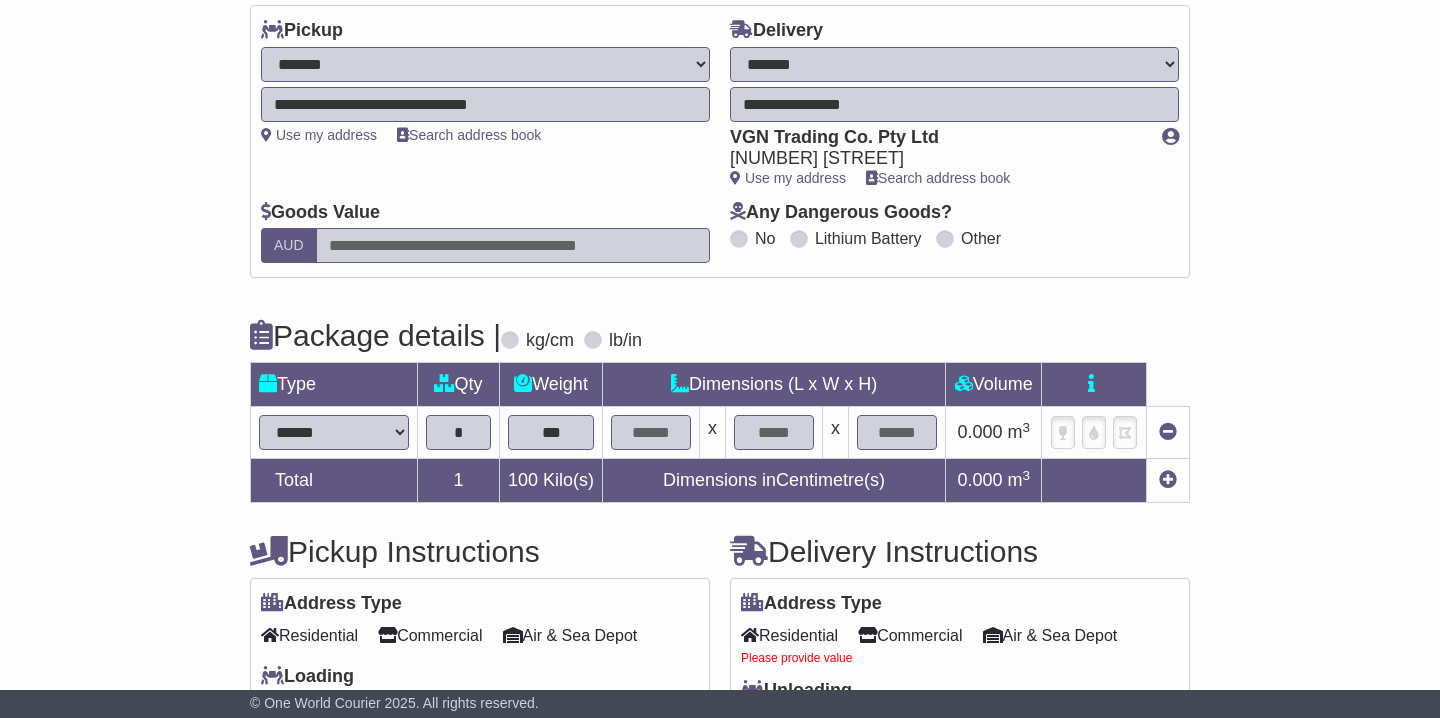 click on "***" at bounding box center (551, 432) 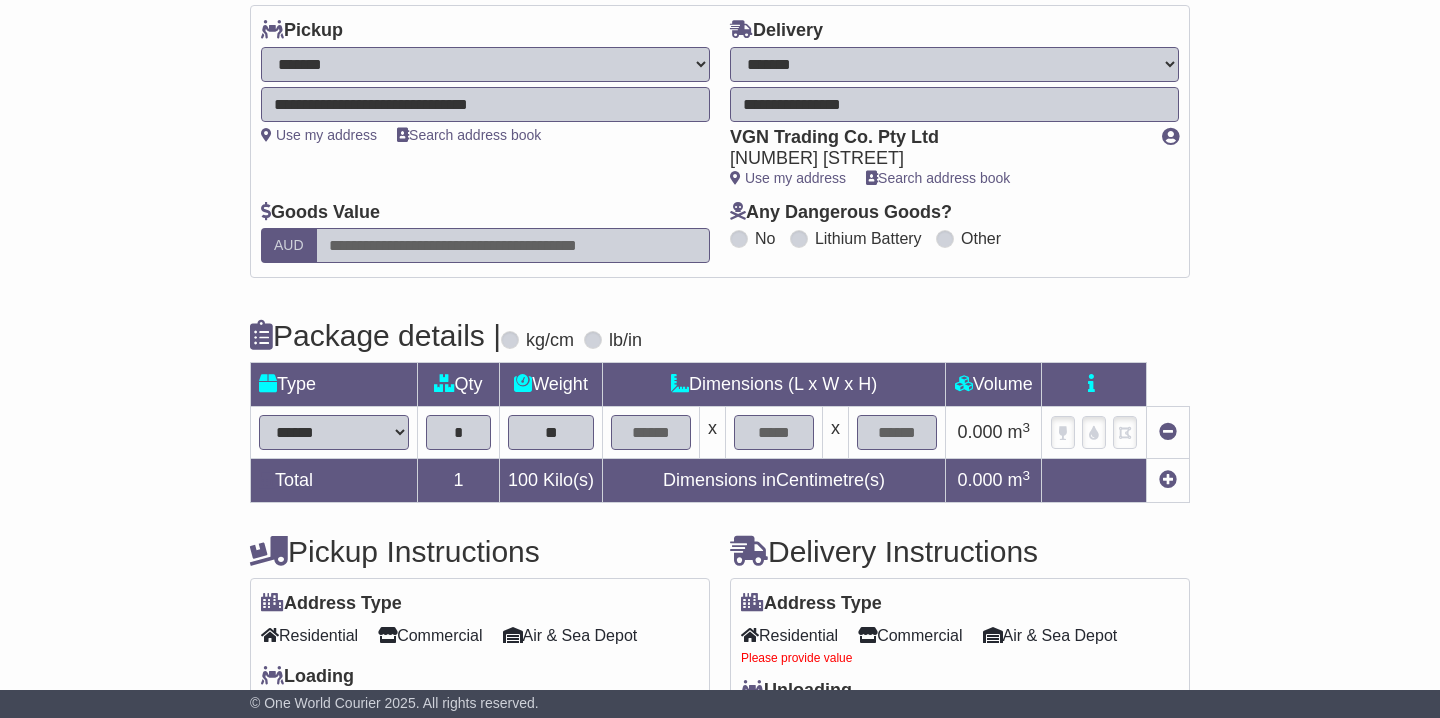 type on "**" 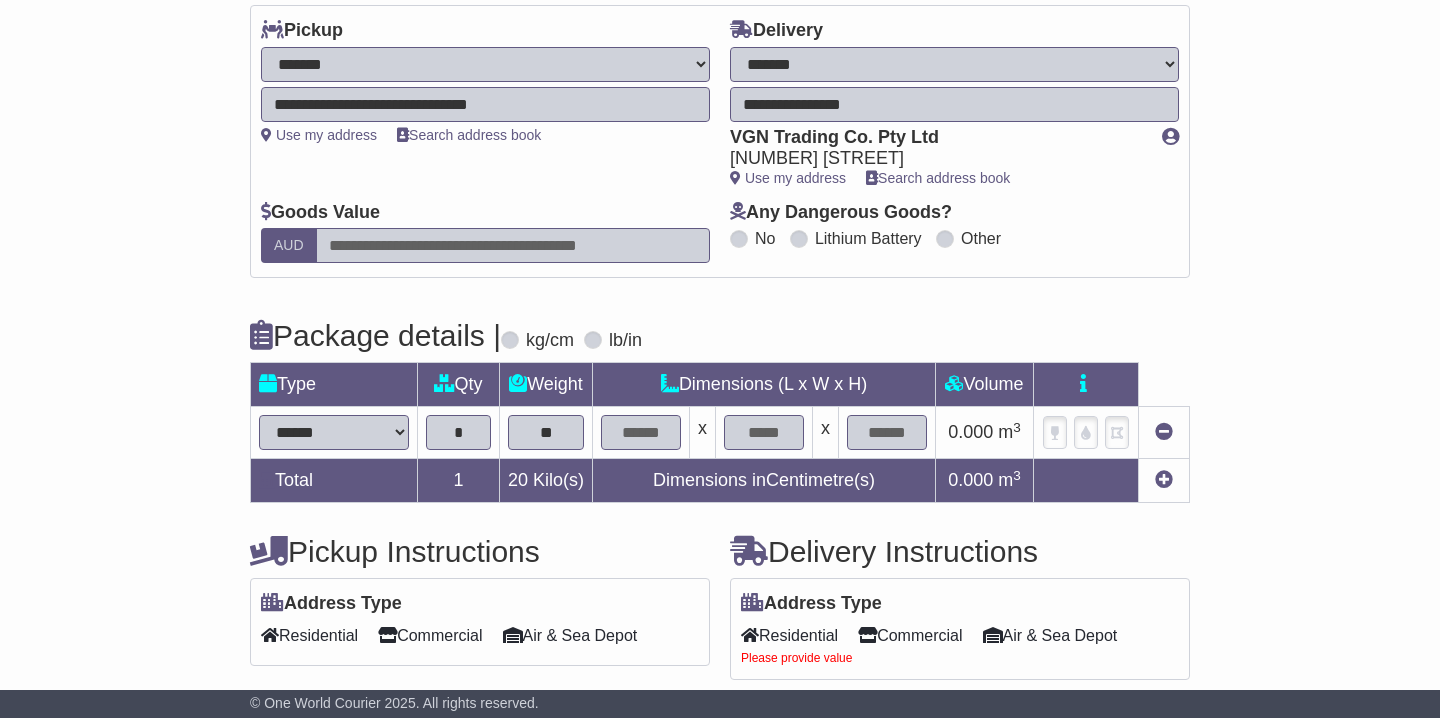 click on "*" at bounding box center (458, 432) 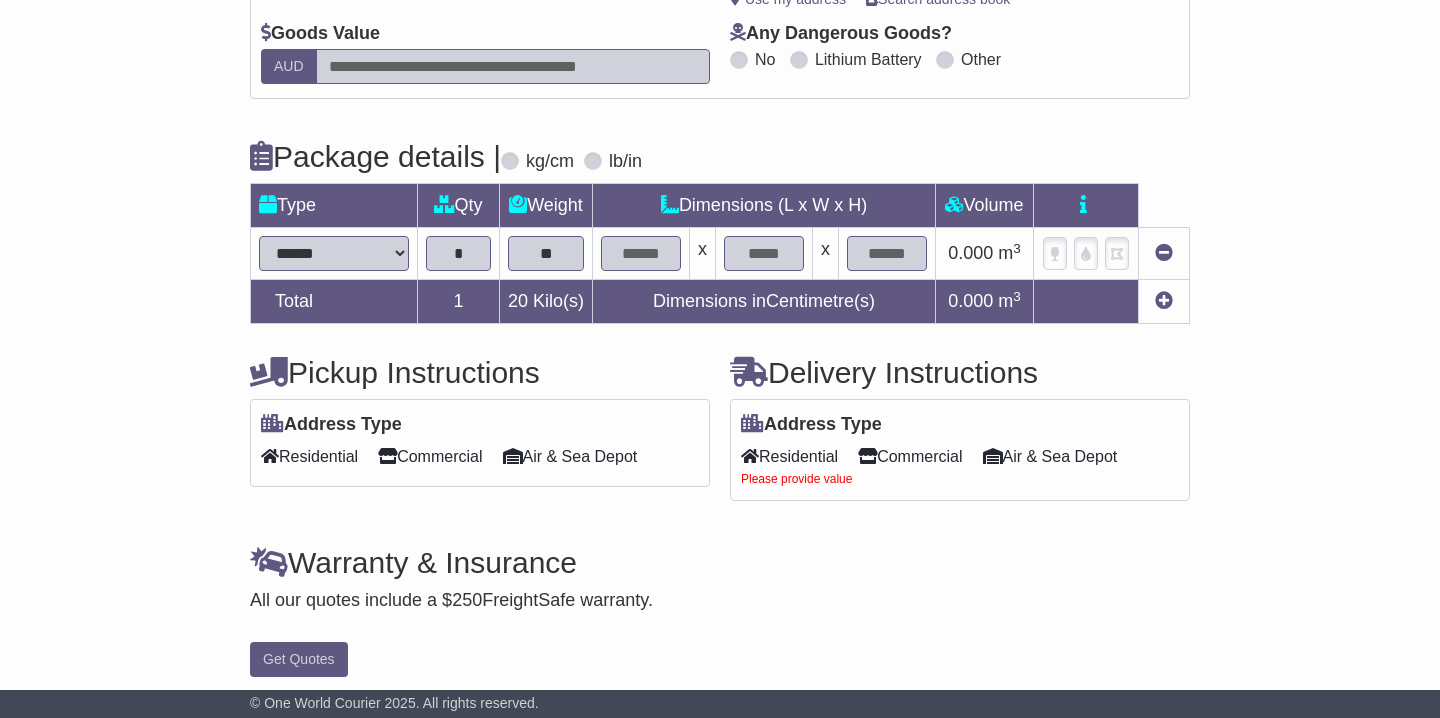 scroll, scrollTop: 436, scrollLeft: 0, axis: vertical 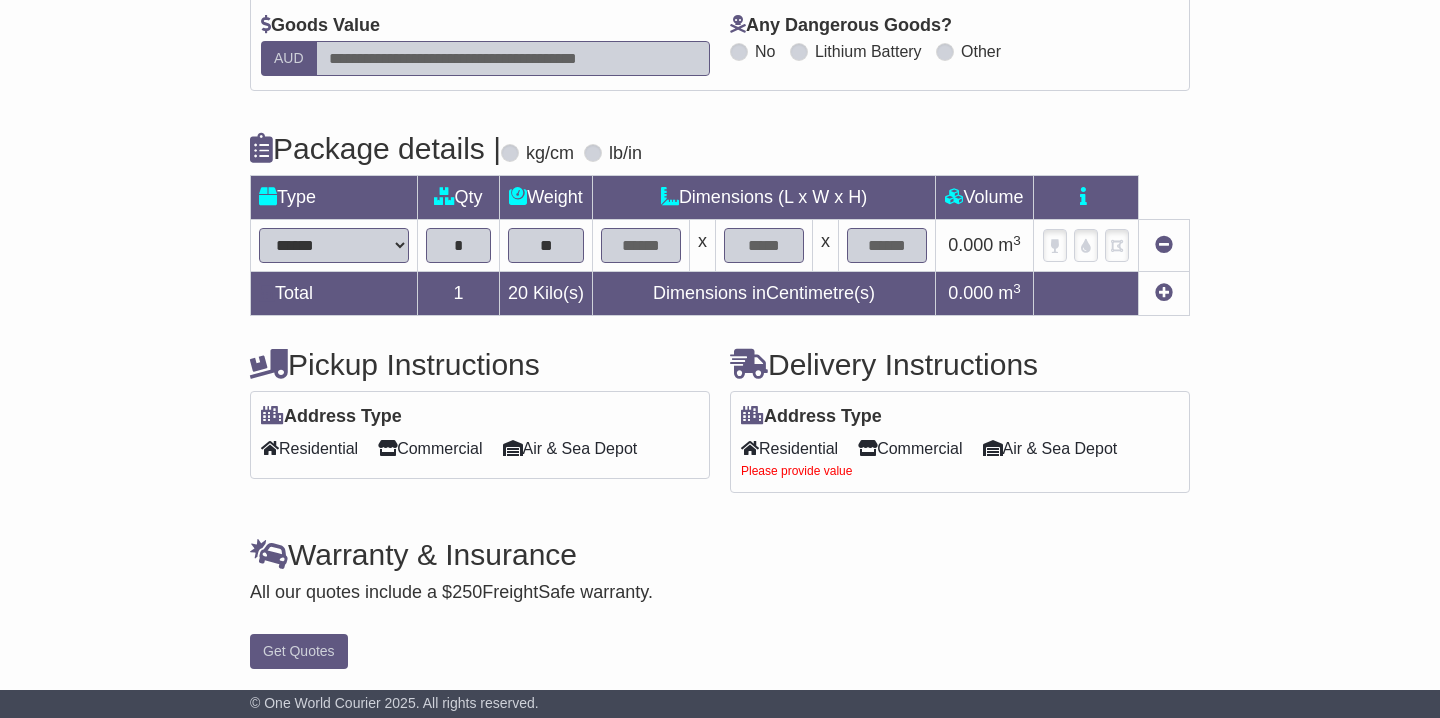 click at bounding box center [641, 245] 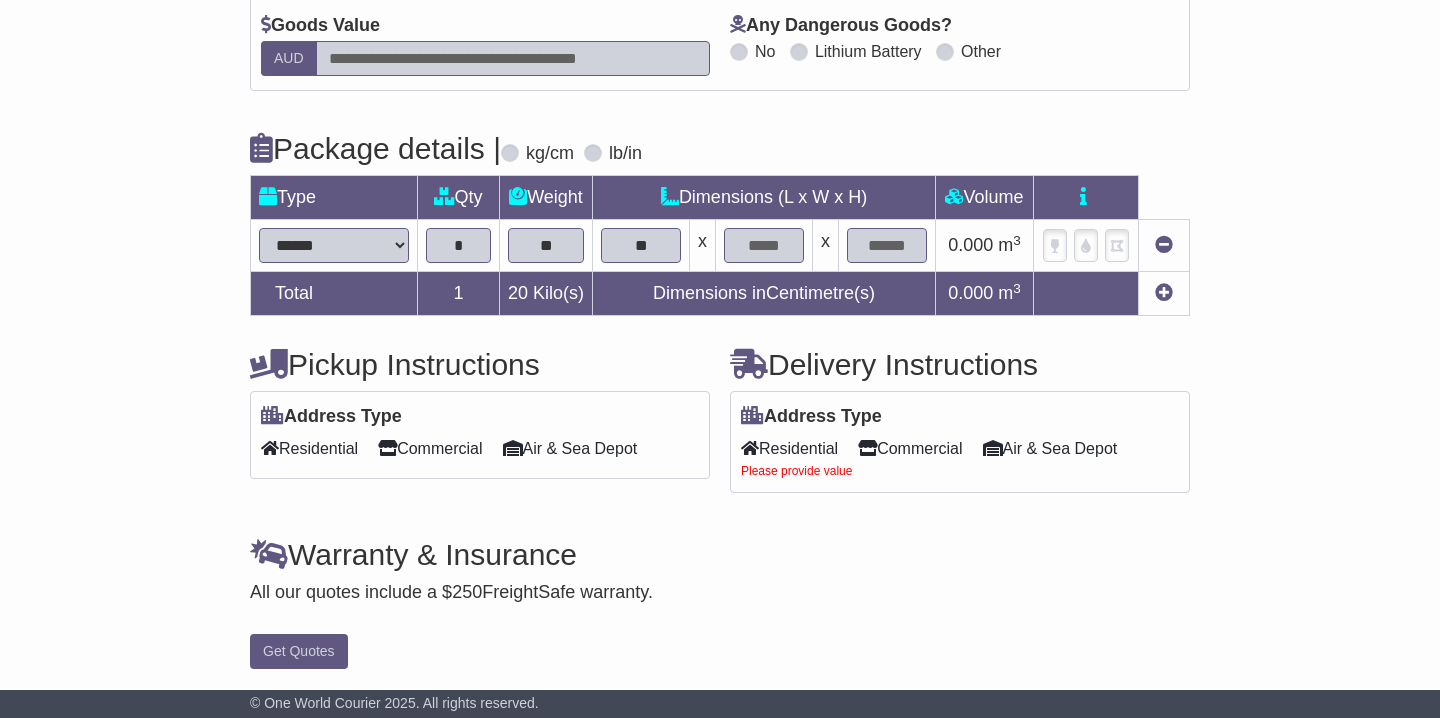 type on "**" 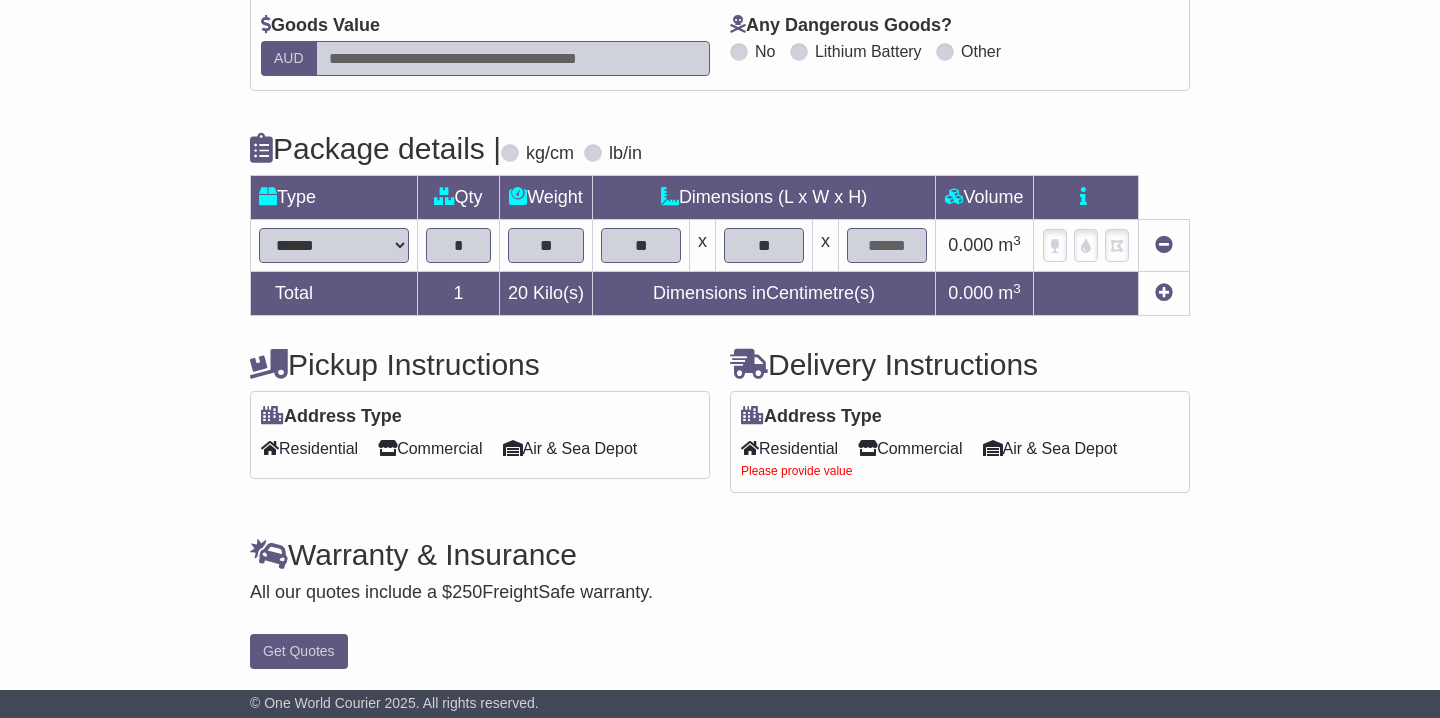 type on "**" 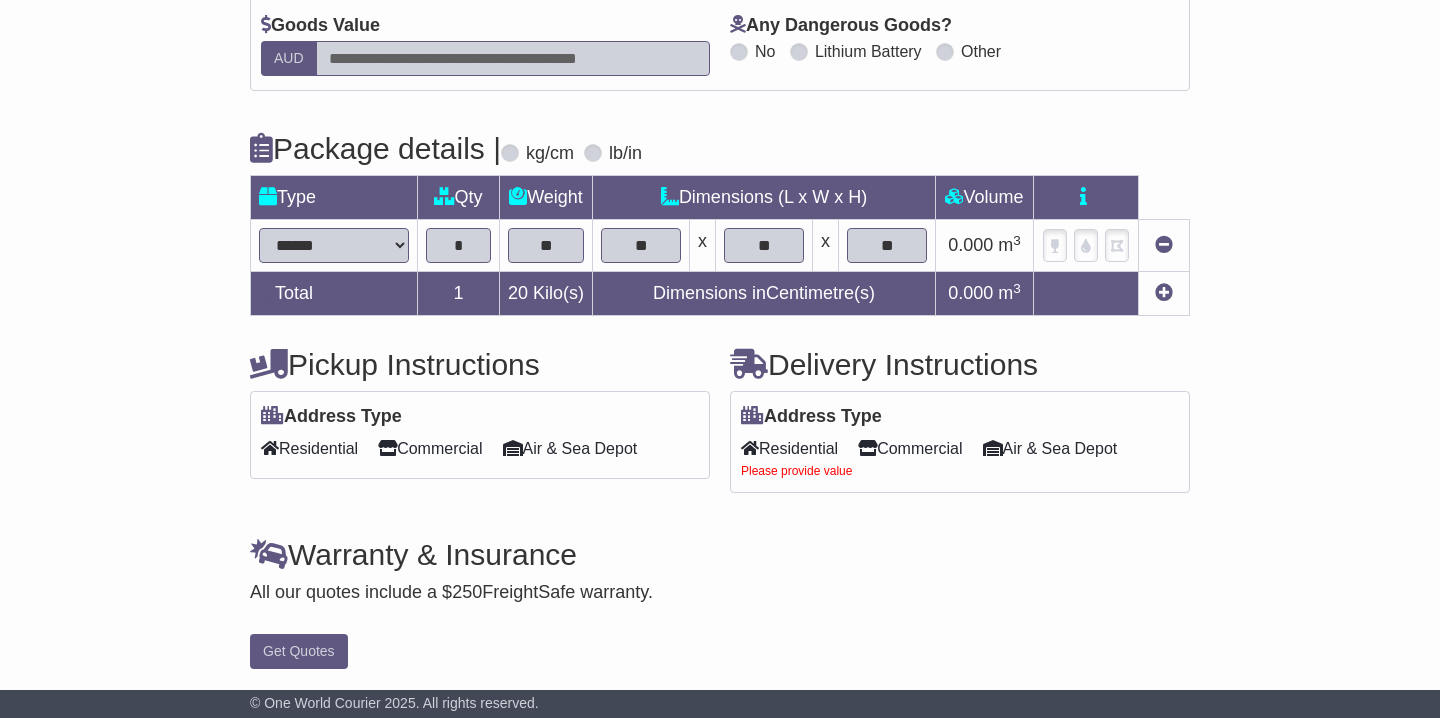 type on "**" 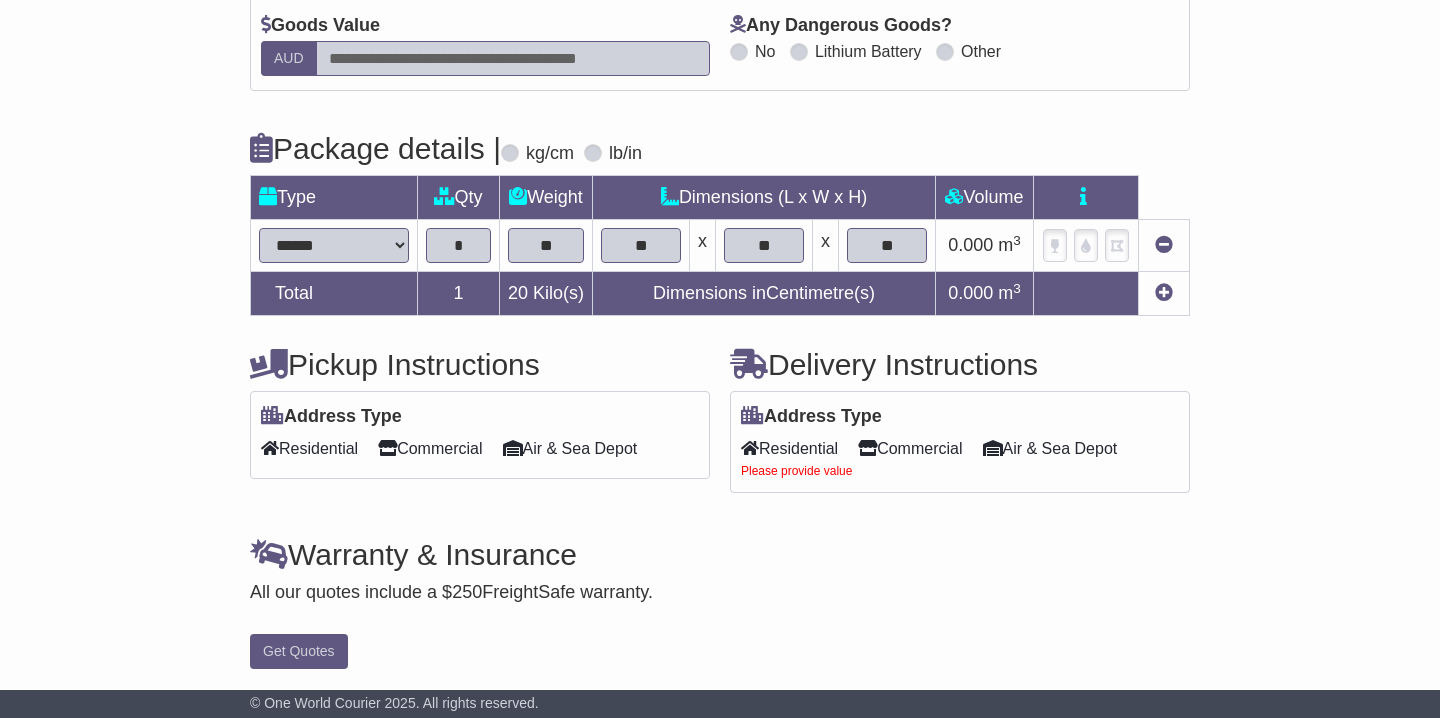 click on "**********" at bounding box center (720, 217) 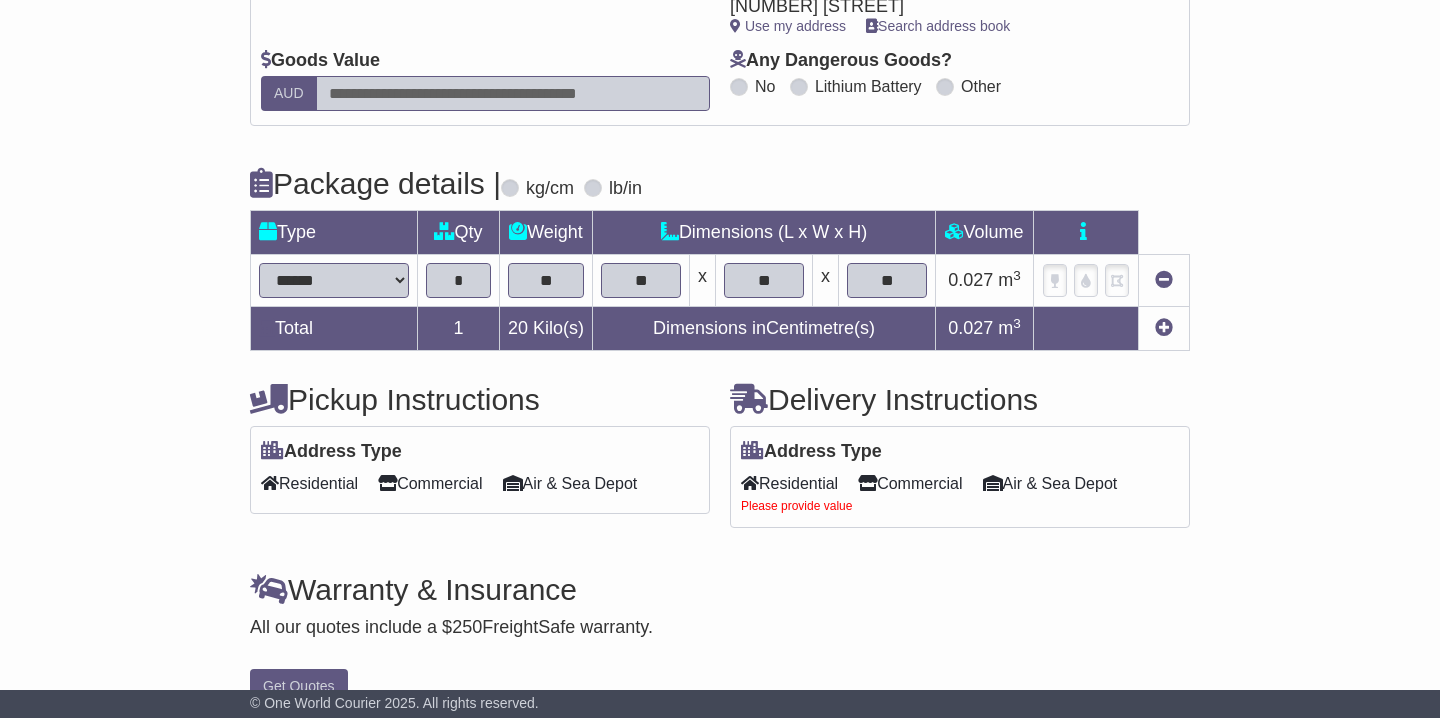 scroll, scrollTop: 398, scrollLeft: 0, axis: vertical 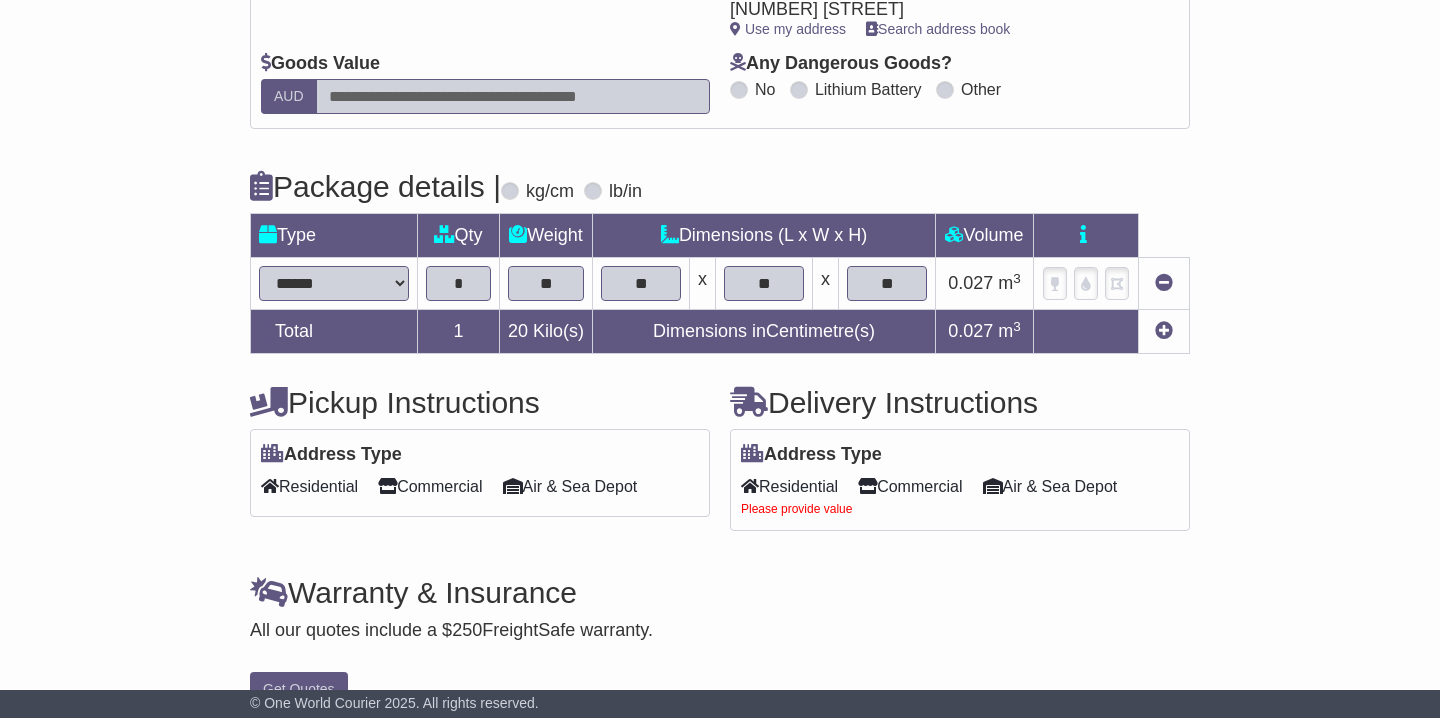 drag, startPoint x: 468, startPoint y: 289, endPoint x: 444, endPoint y: 288, distance: 24.020824 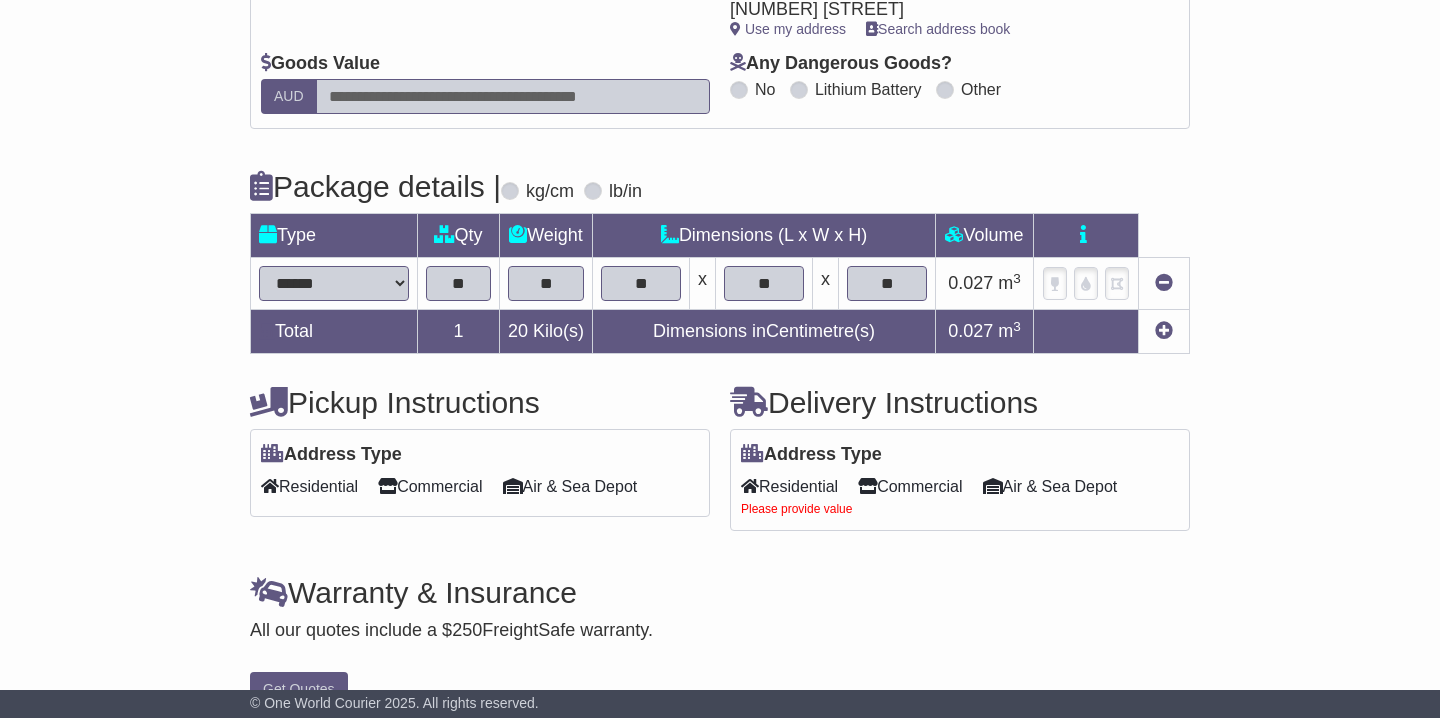 type on "**" 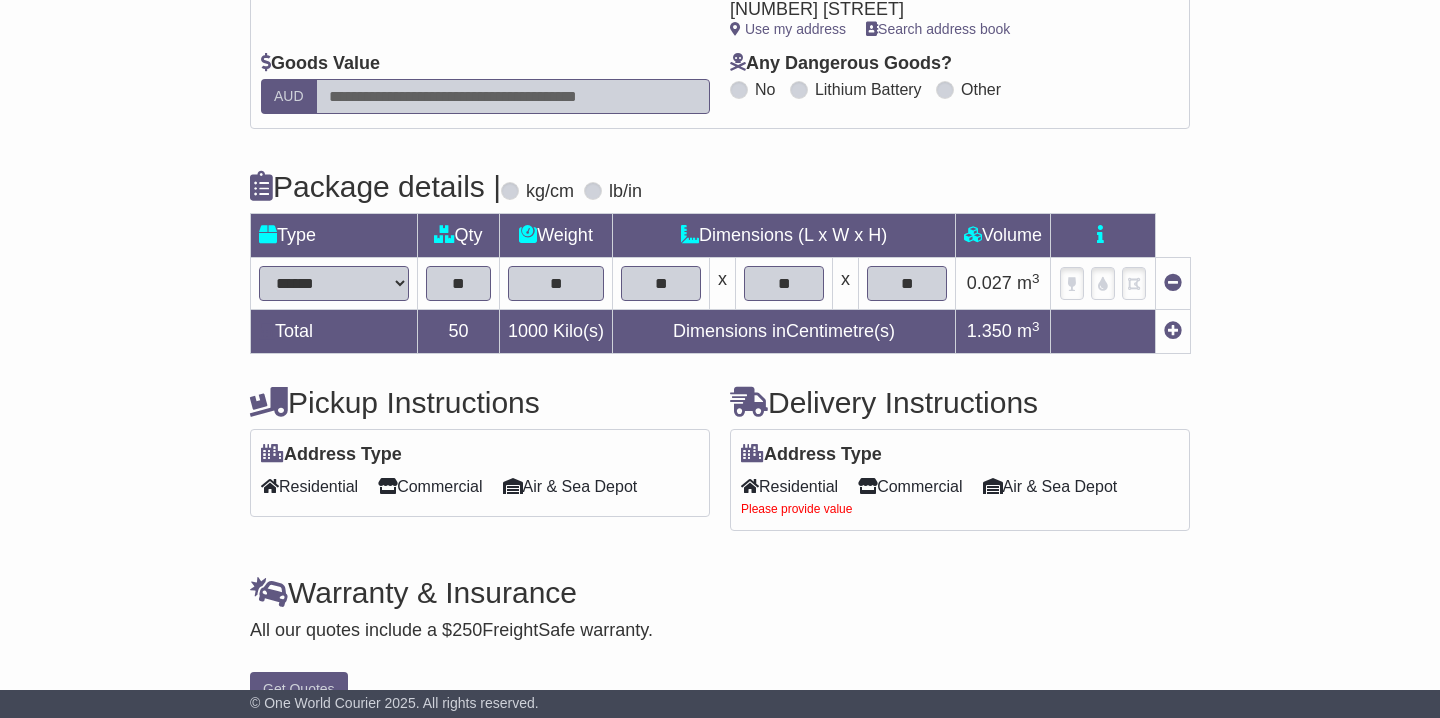 click on "**********" at bounding box center (720, 255) 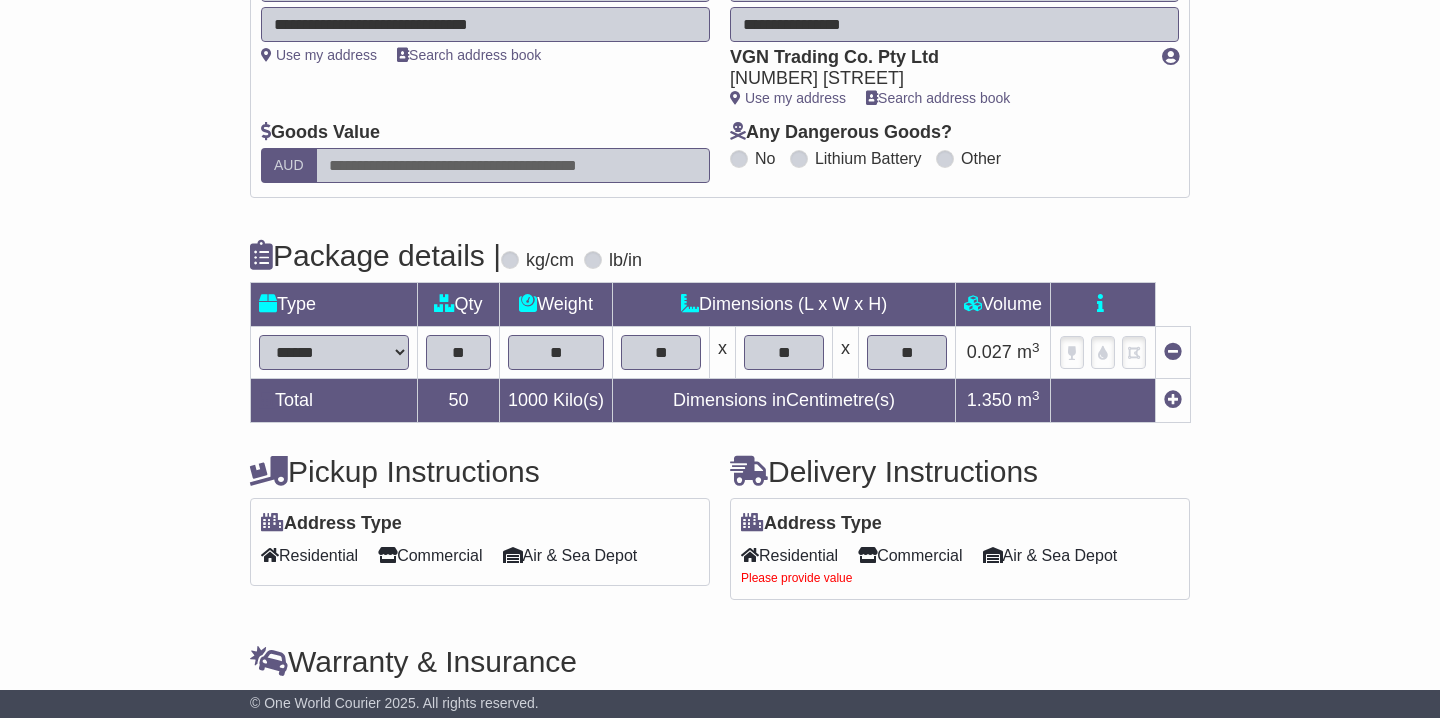 scroll, scrollTop: 296, scrollLeft: 0, axis: vertical 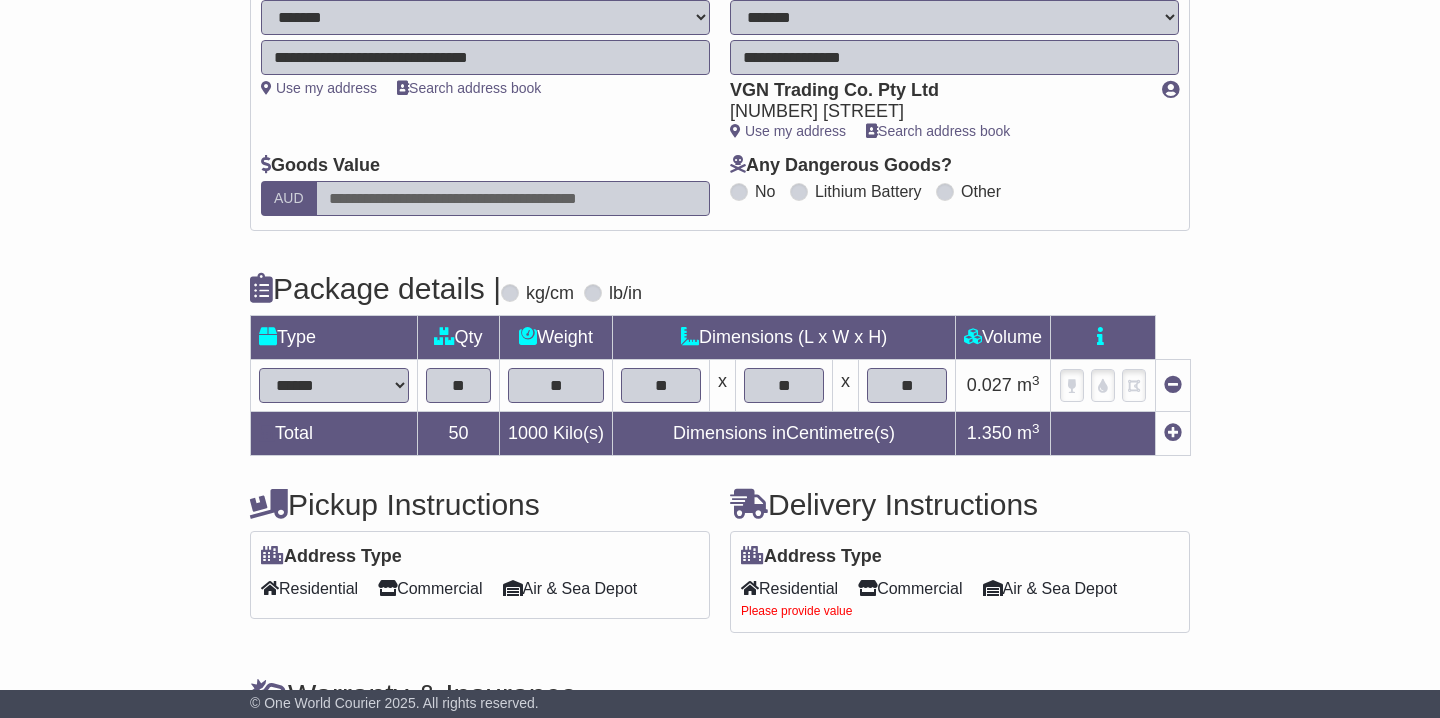 click at bounding box center (513, 198) 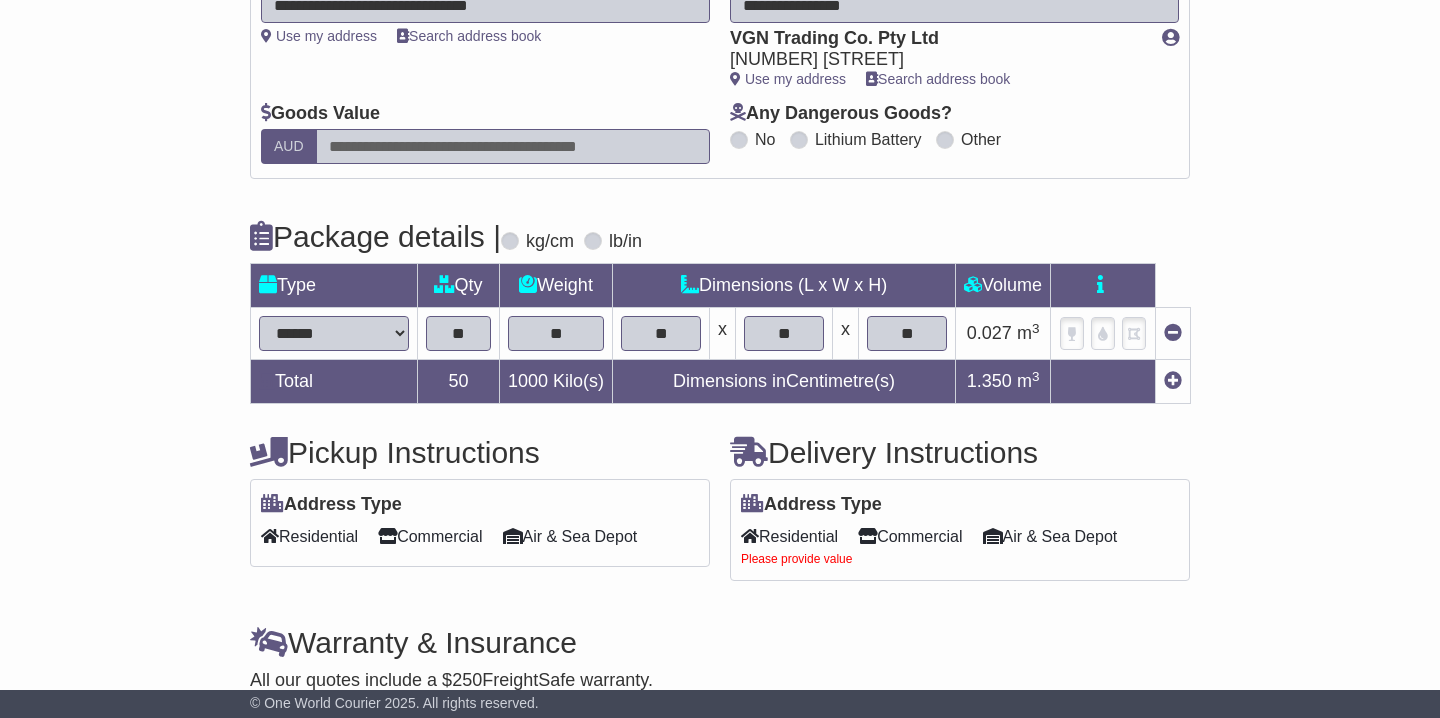 scroll, scrollTop: 344, scrollLeft: 0, axis: vertical 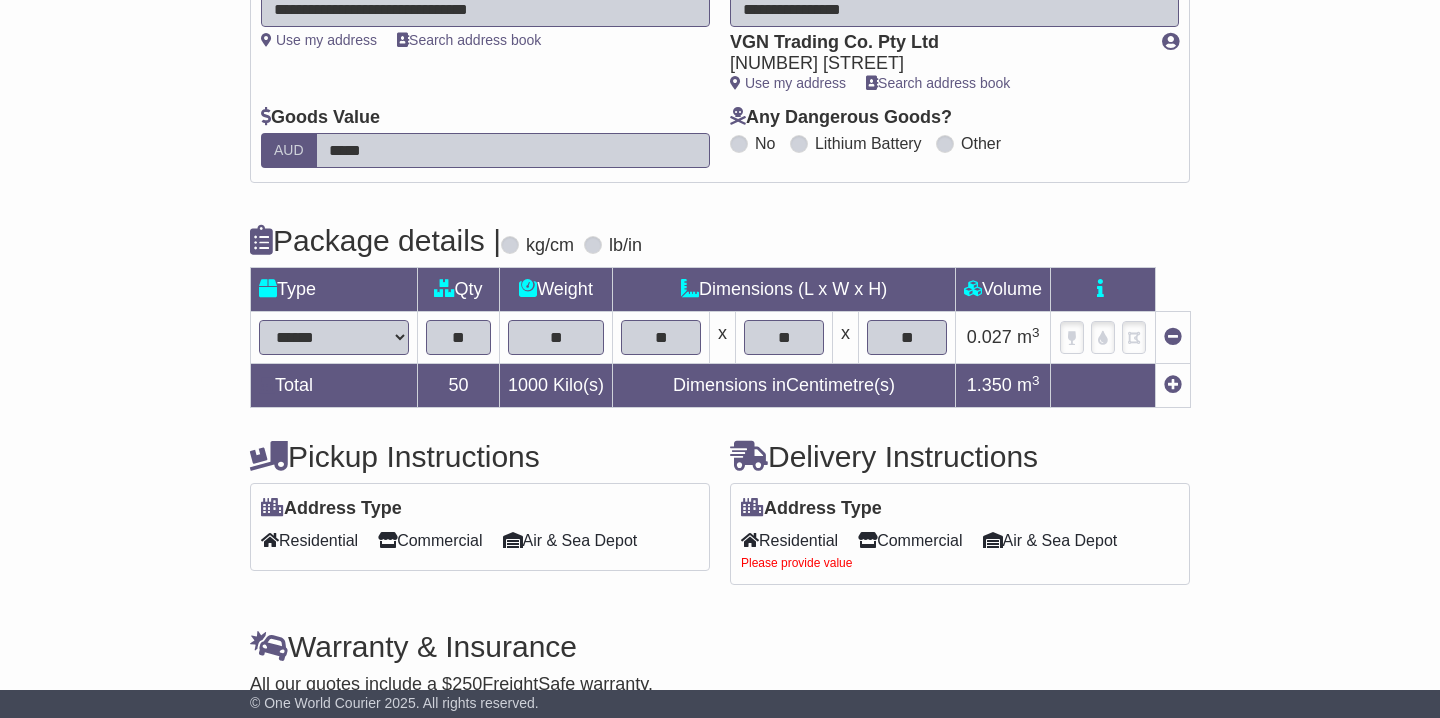 type on "*****" 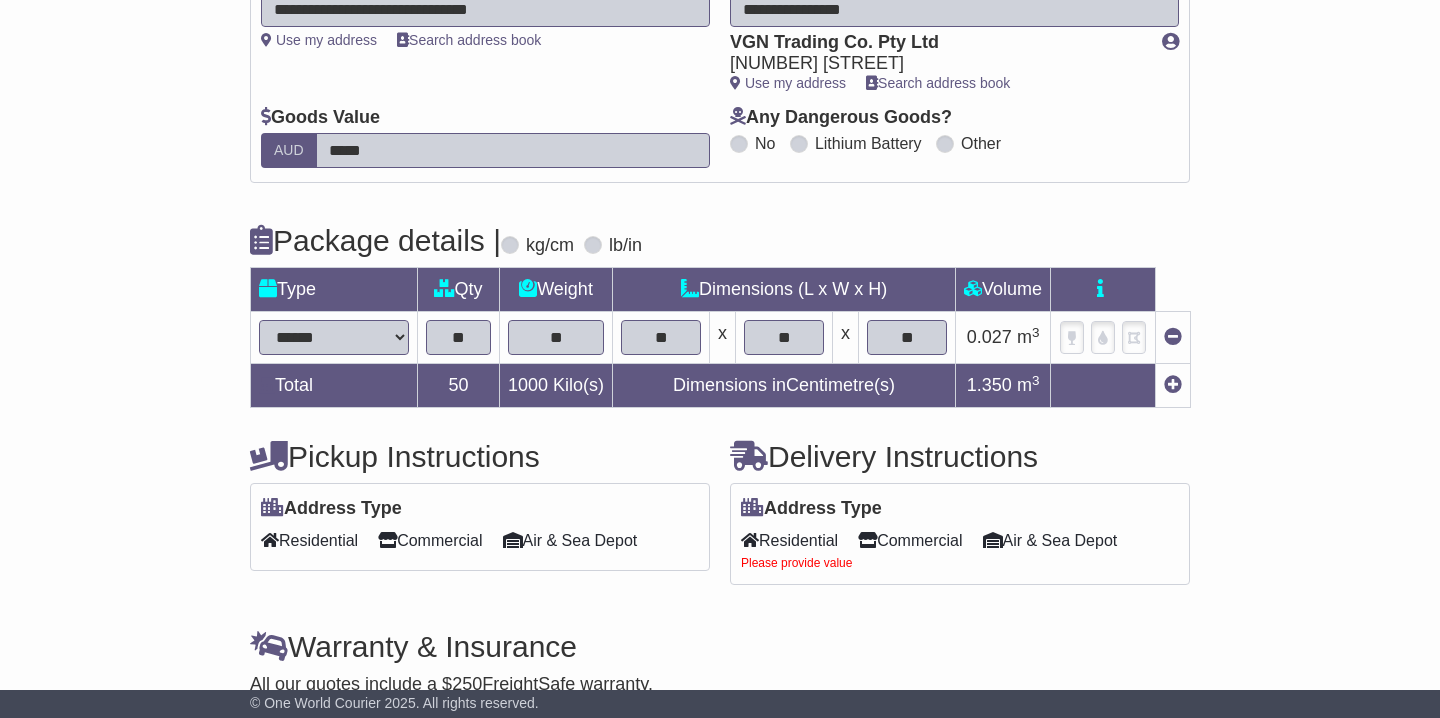 click on "**********" at bounding box center [720, 309] 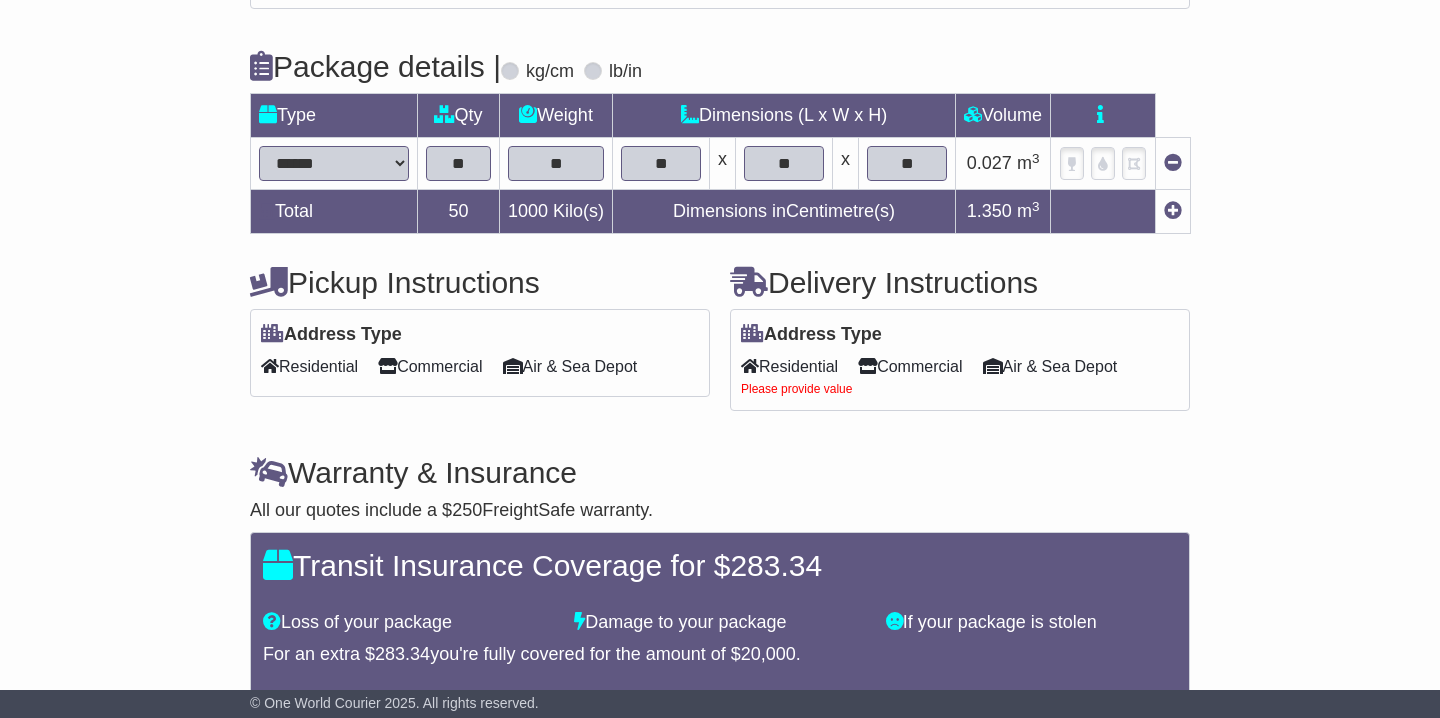 scroll, scrollTop: 529, scrollLeft: 0, axis: vertical 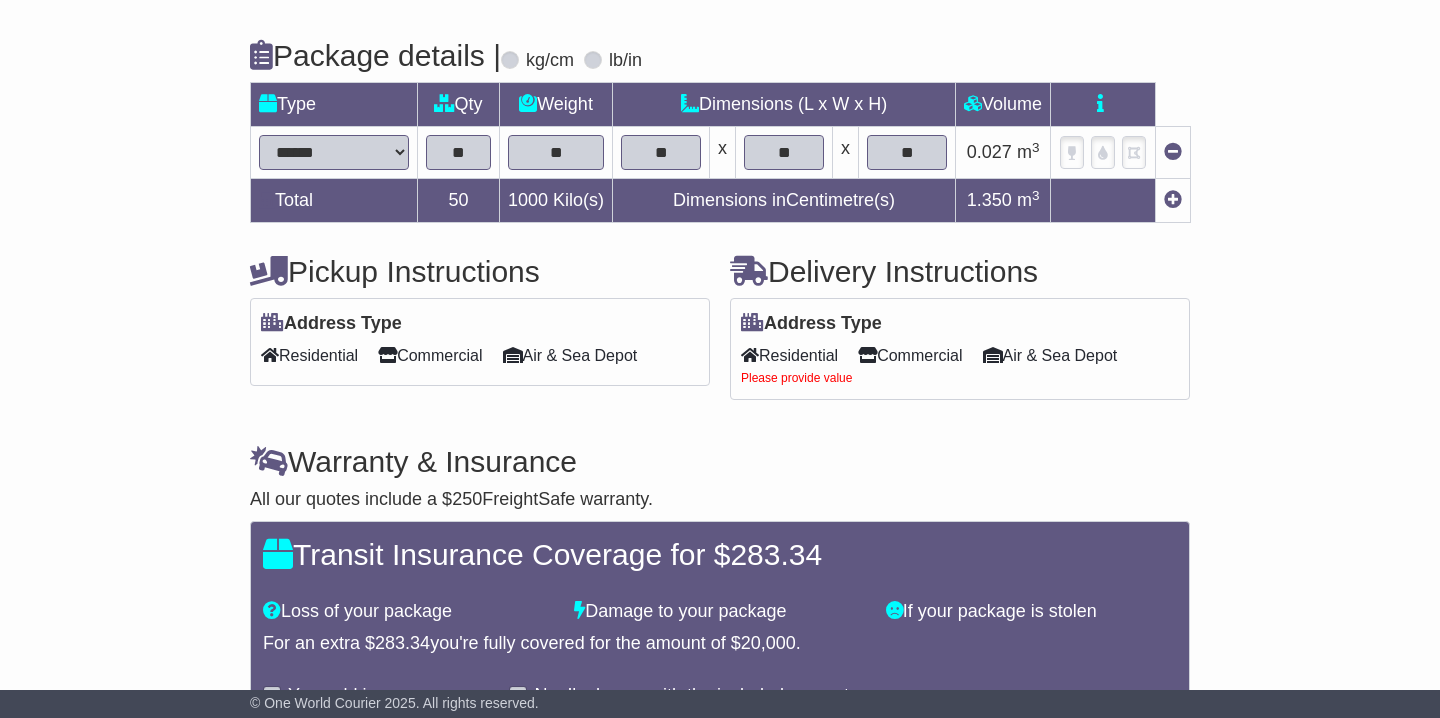 click on "Commercial" at bounding box center (430, 355) 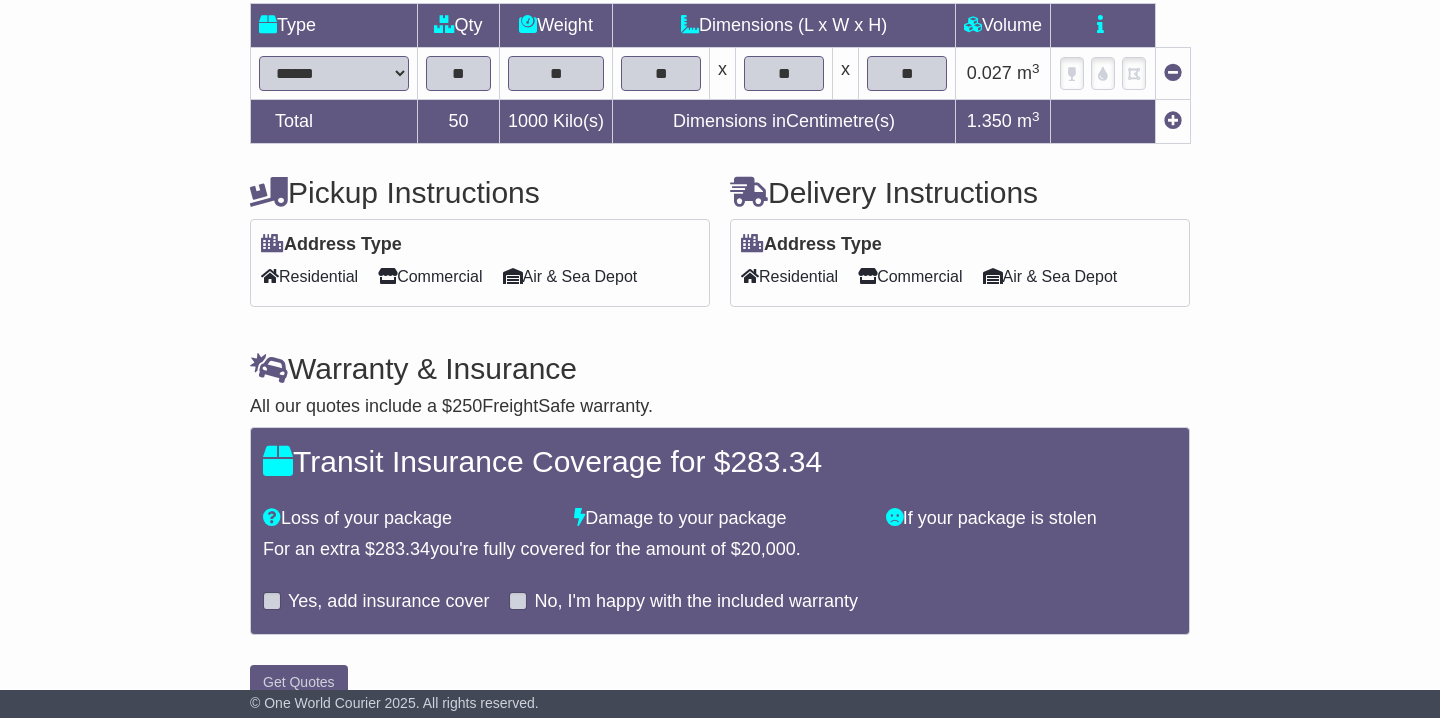 scroll, scrollTop: 643, scrollLeft: 0, axis: vertical 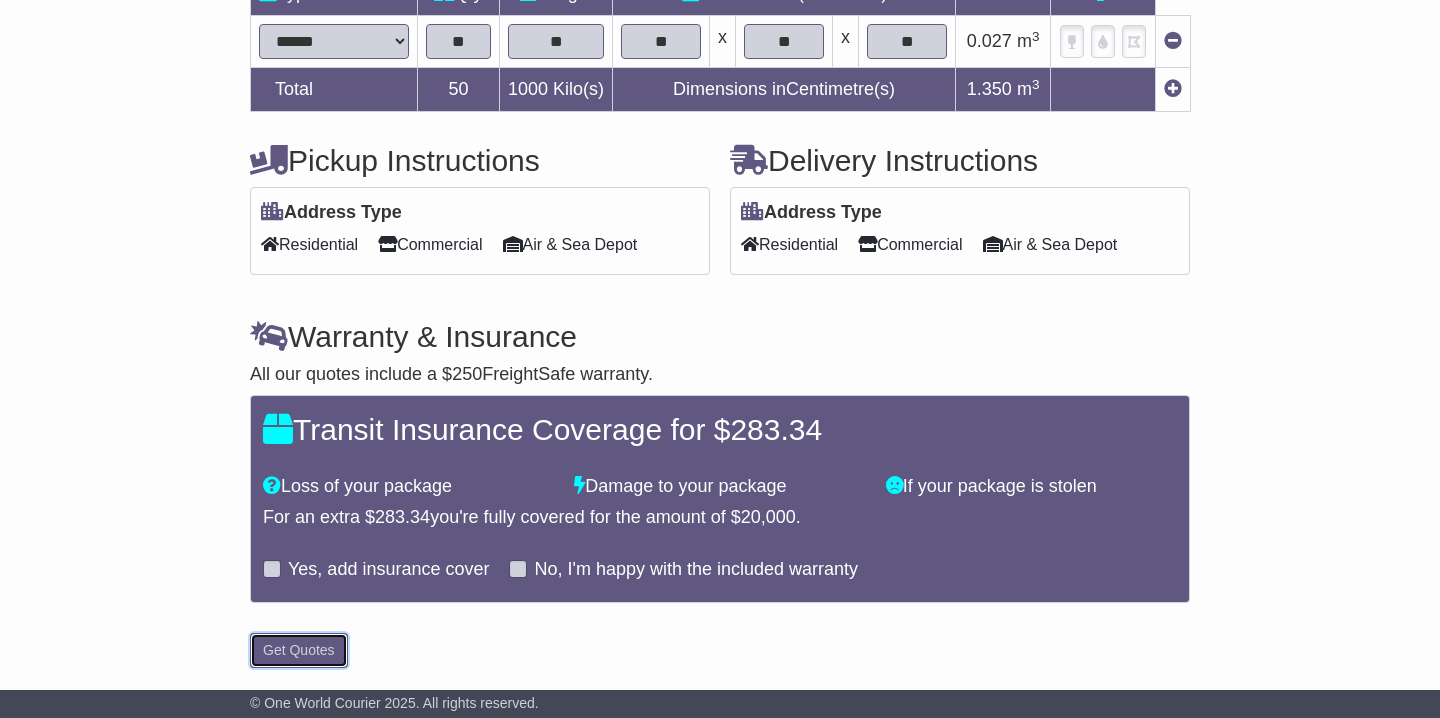 click on "Get Quotes" at bounding box center [299, 650] 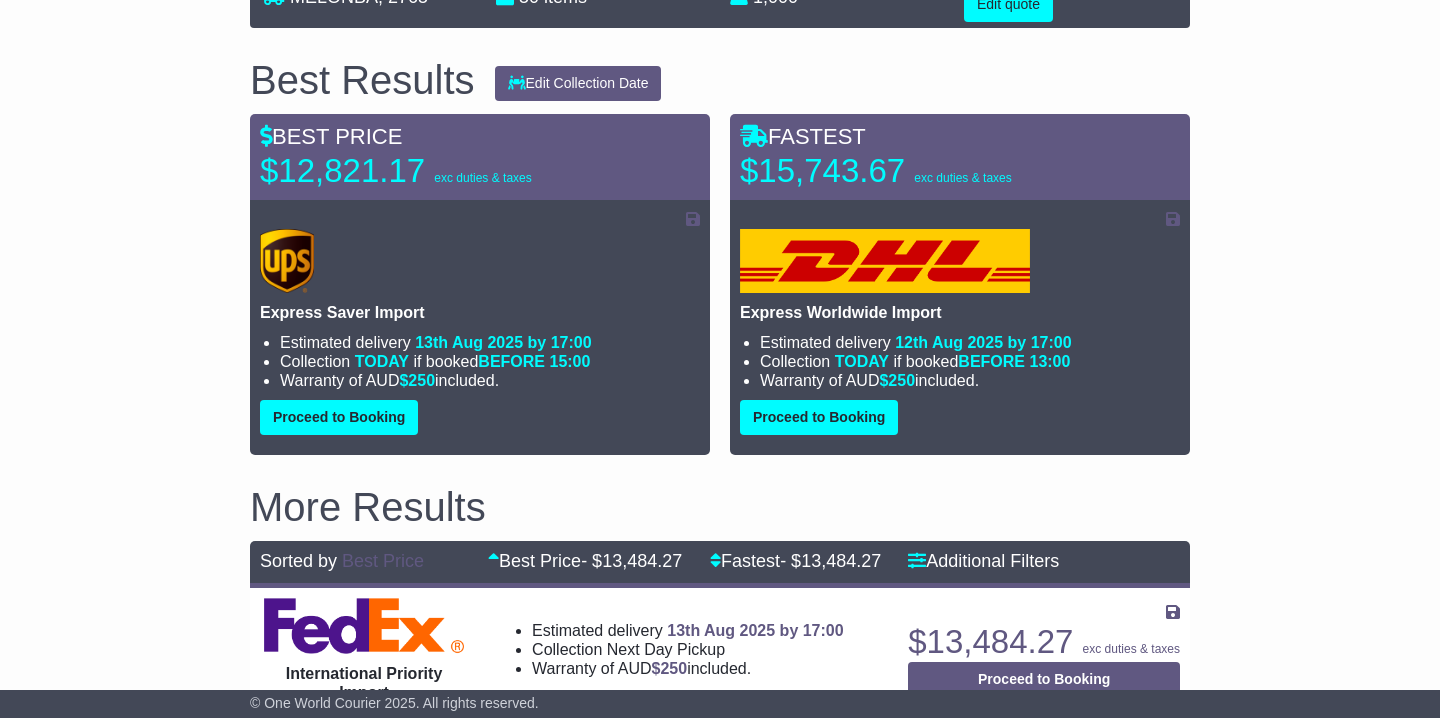 scroll, scrollTop: 0, scrollLeft: 0, axis: both 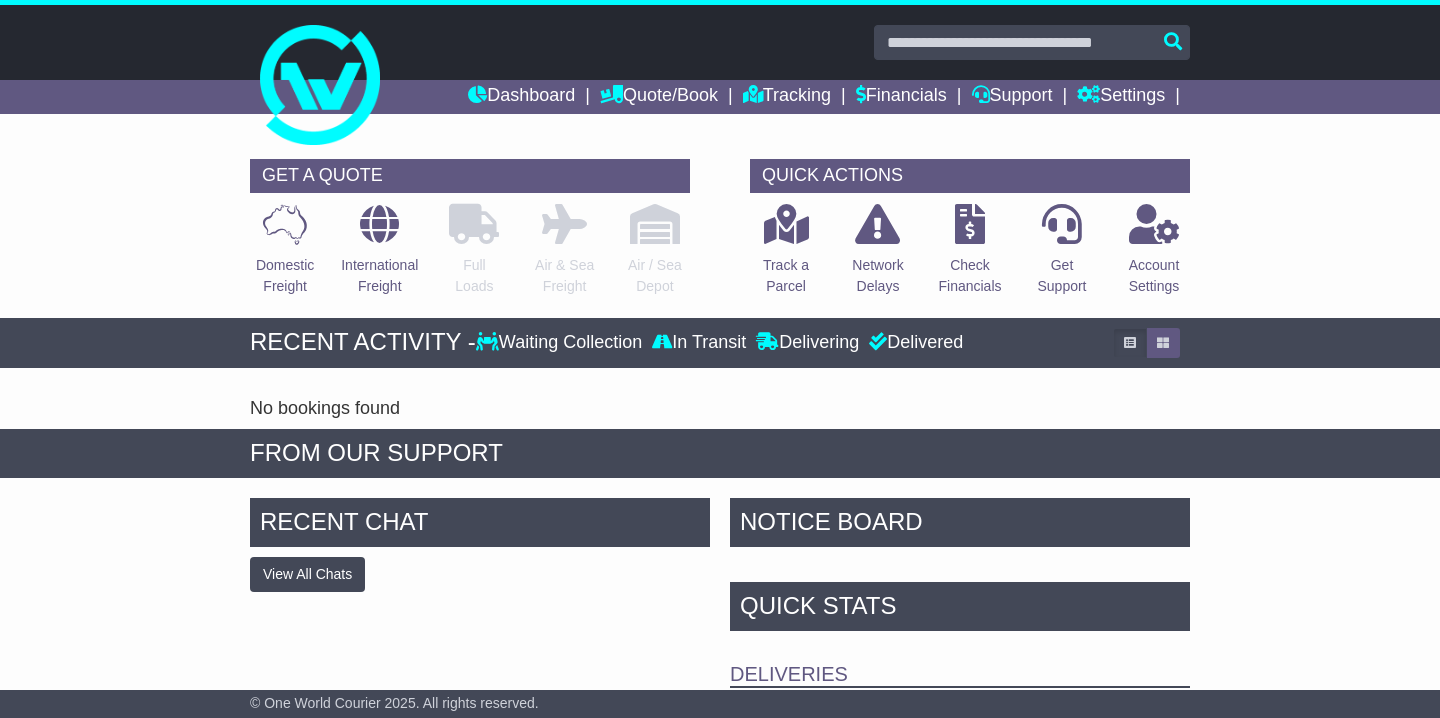 click on "Air & Sea Freight" at bounding box center [564, 276] 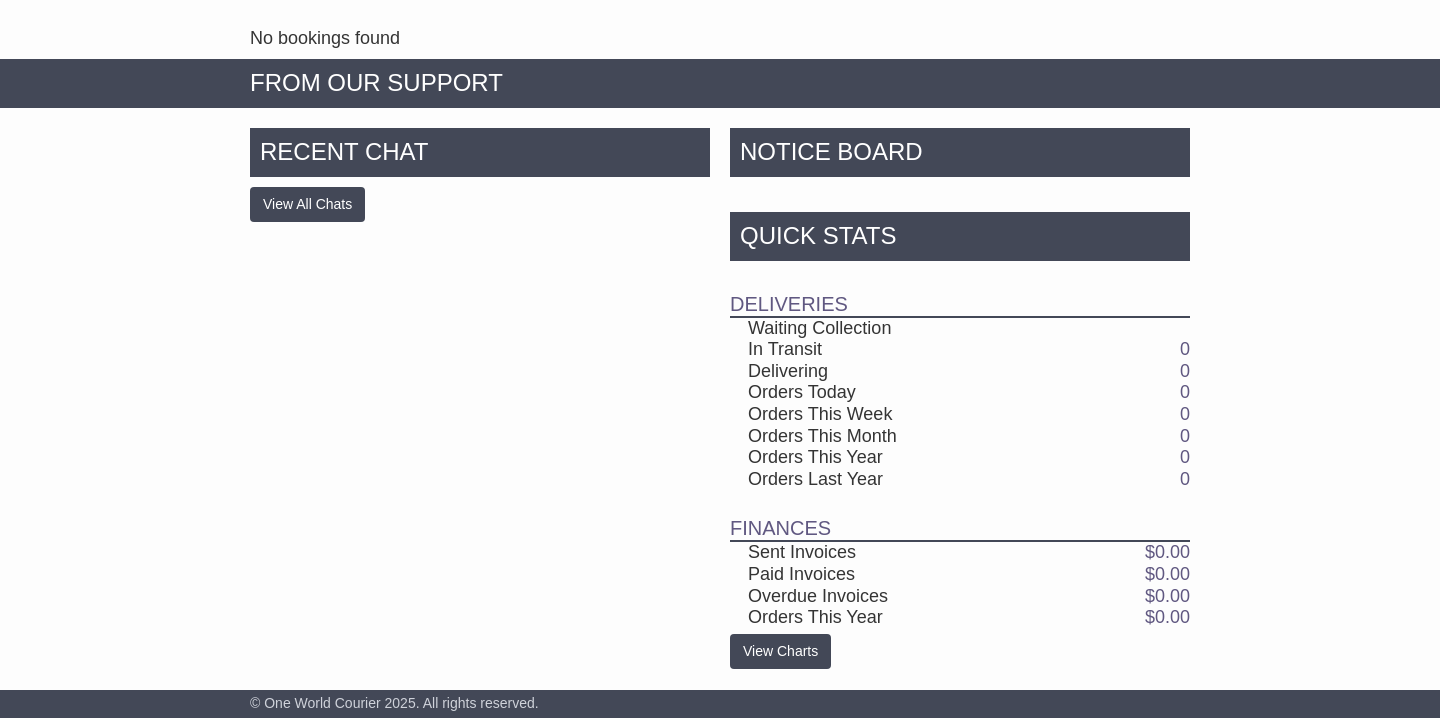 scroll, scrollTop: 0, scrollLeft: 0, axis: both 